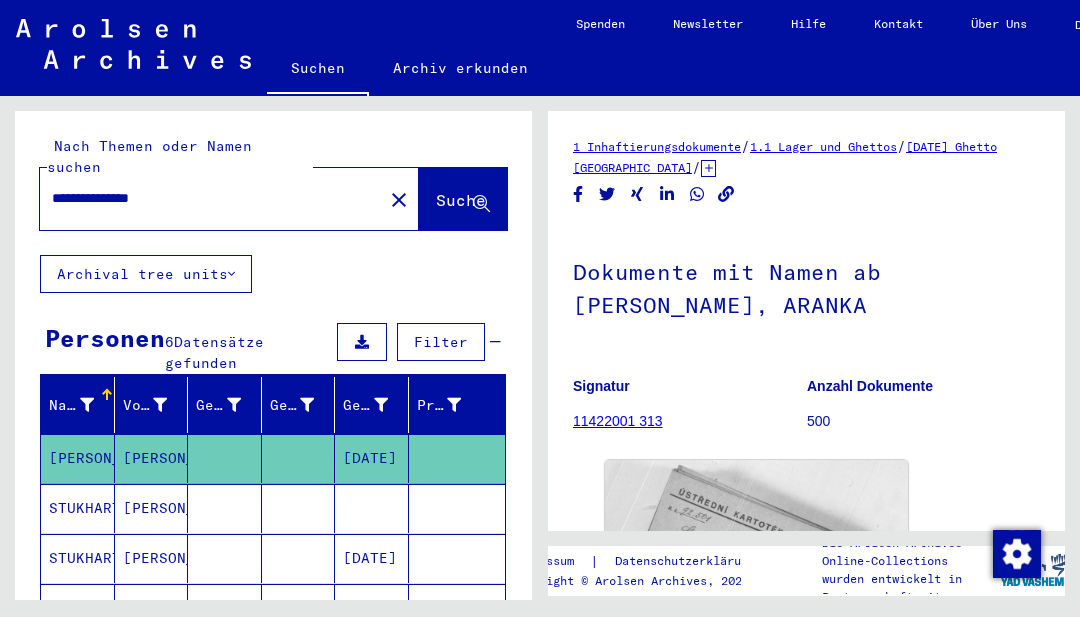 scroll, scrollTop: 0, scrollLeft: 0, axis: both 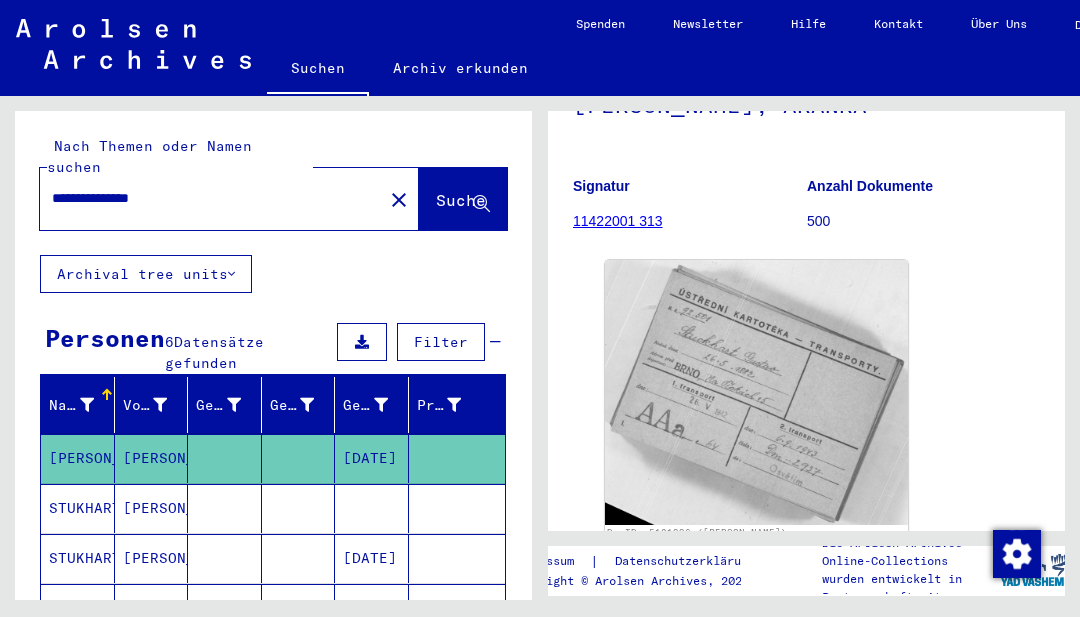 drag, startPoint x: 185, startPoint y: 179, endPoint x: 36, endPoint y: 179, distance: 149 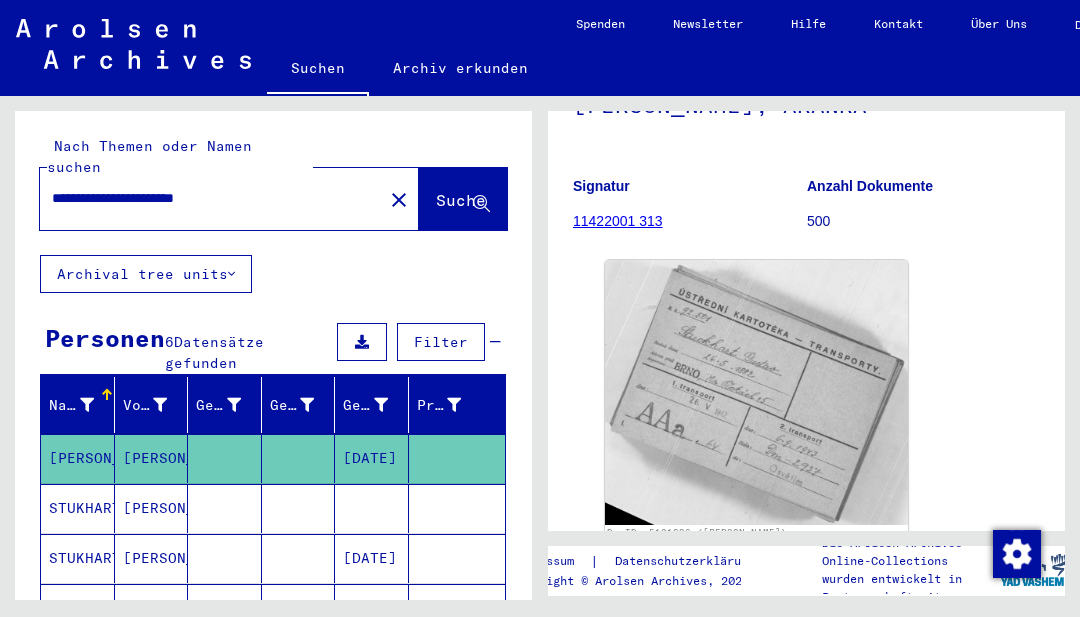 scroll, scrollTop: 0, scrollLeft: 0, axis: both 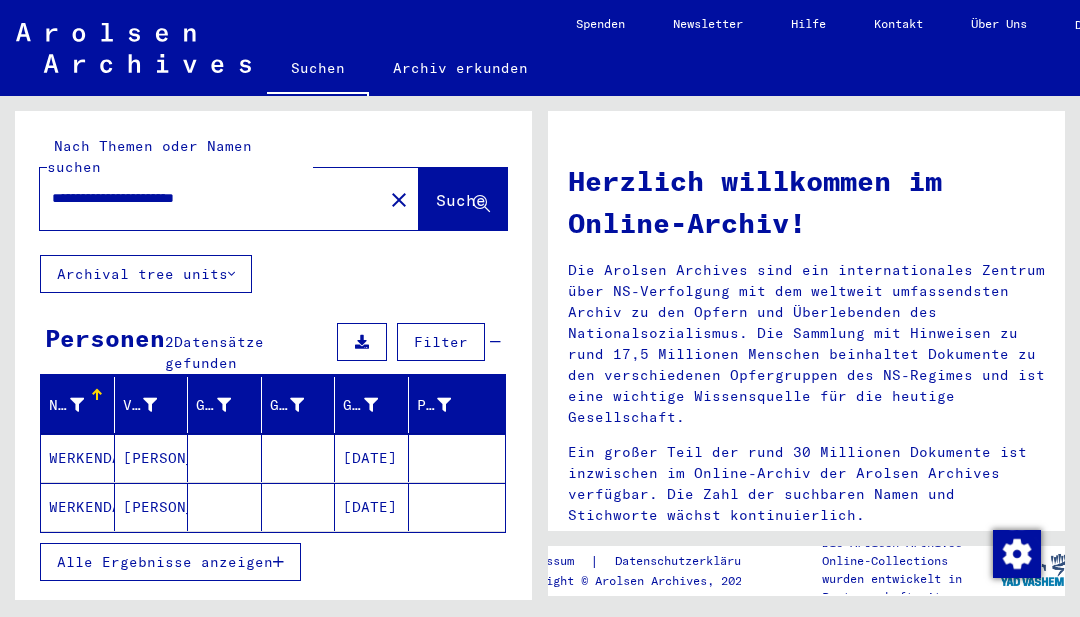 click on "[DATE]" at bounding box center (372, 507) 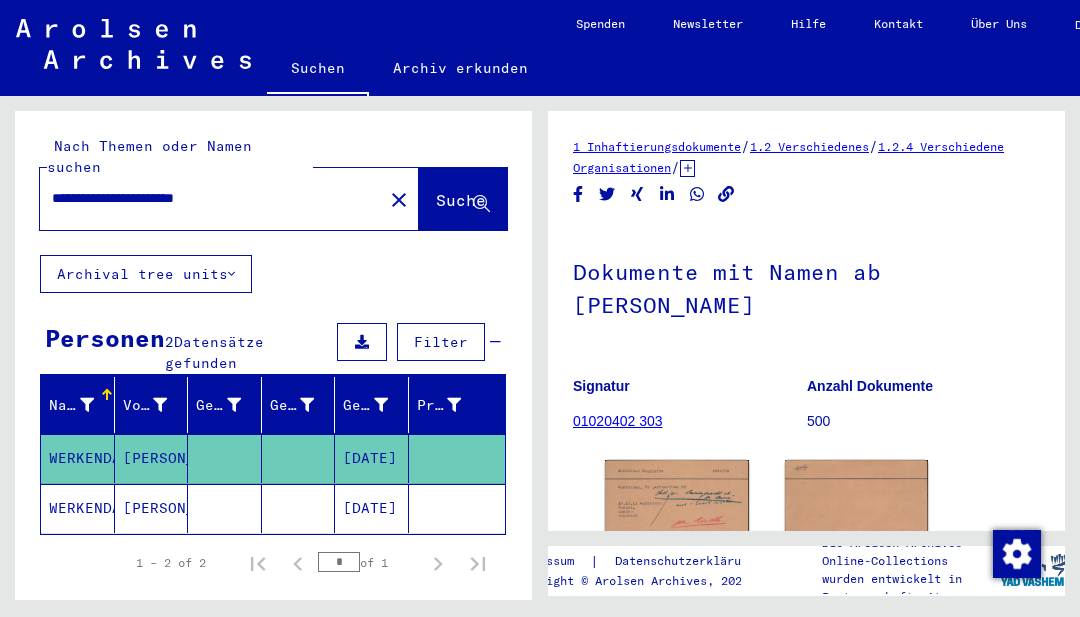 scroll, scrollTop: 0, scrollLeft: 0, axis: both 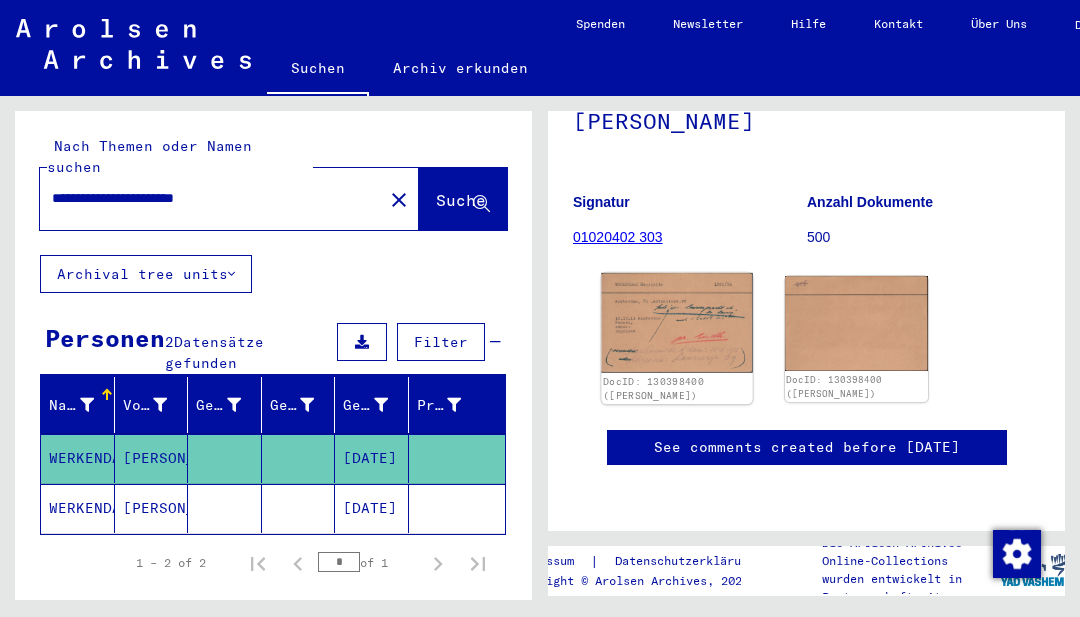 click 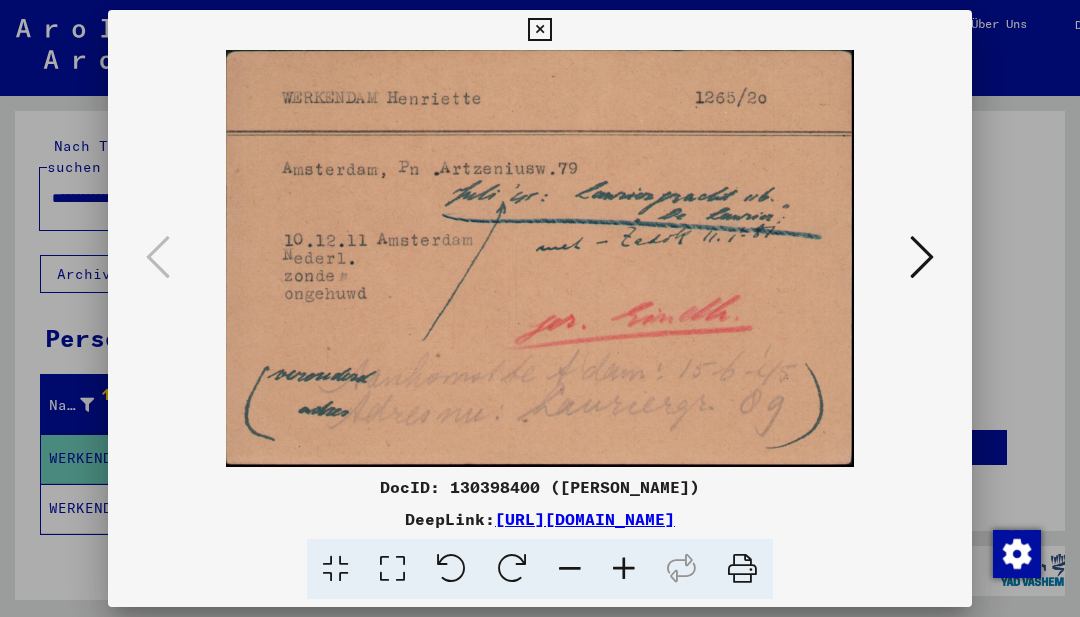click at bounding box center [539, 30] 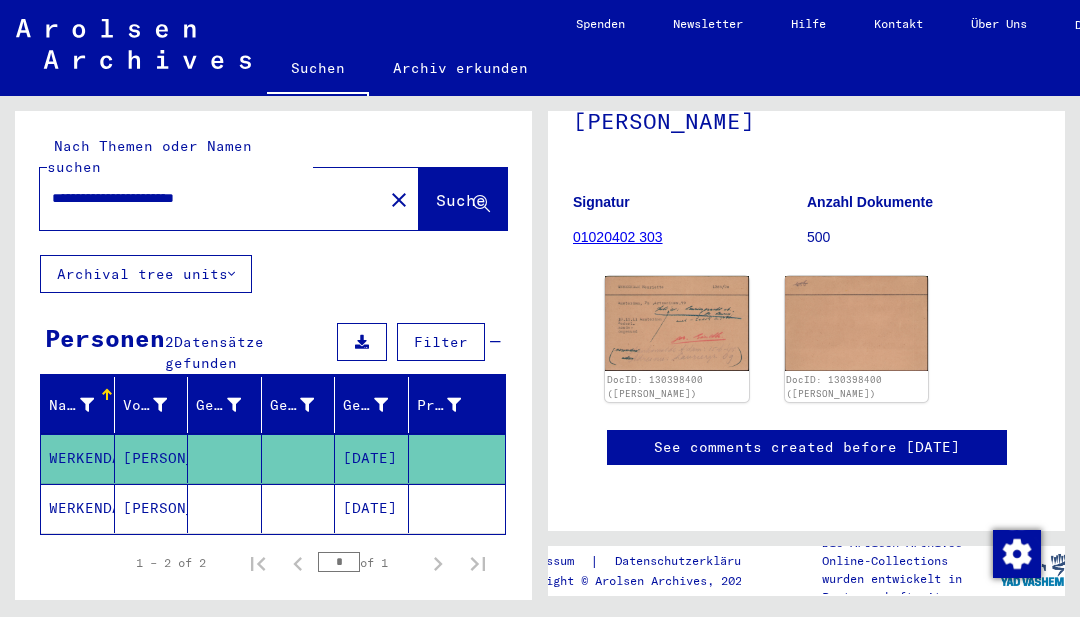 click on "[DATE]" 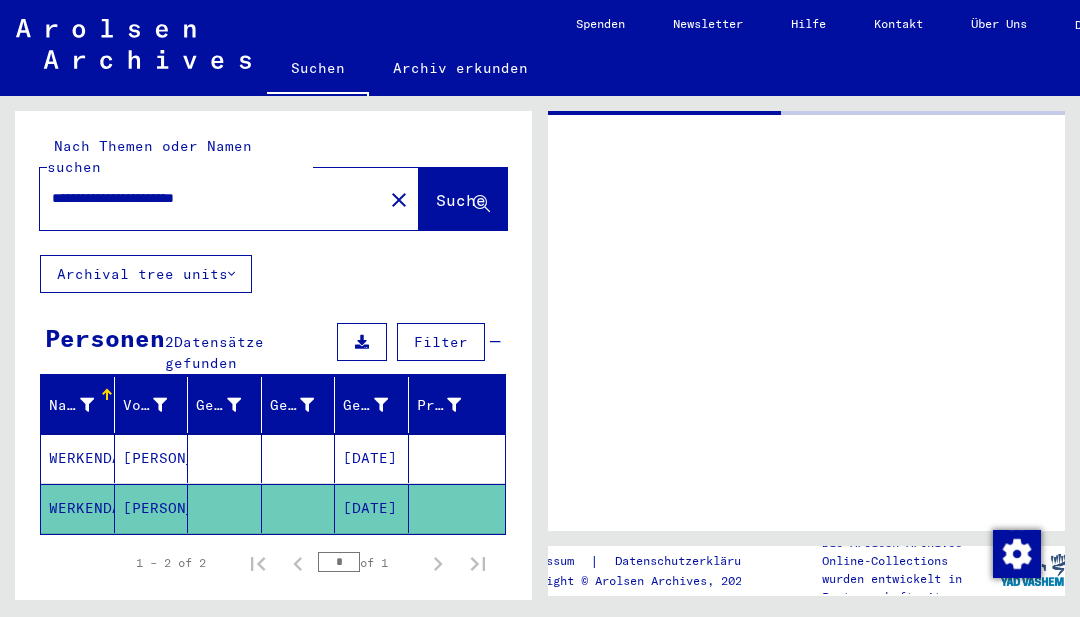 scroll, scrollTop: 0, scrollLeft: 0, axis: both 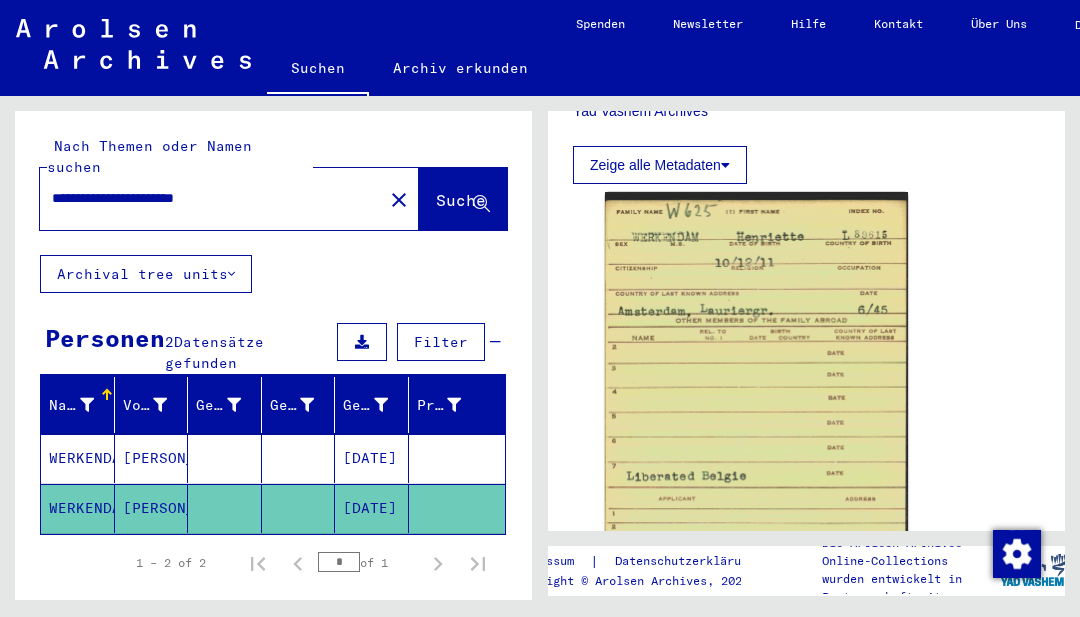 drag, startPoint x: 276, startPoint y: 174, endPoint x: 24, endPoint y: 183, distance: 252.16066 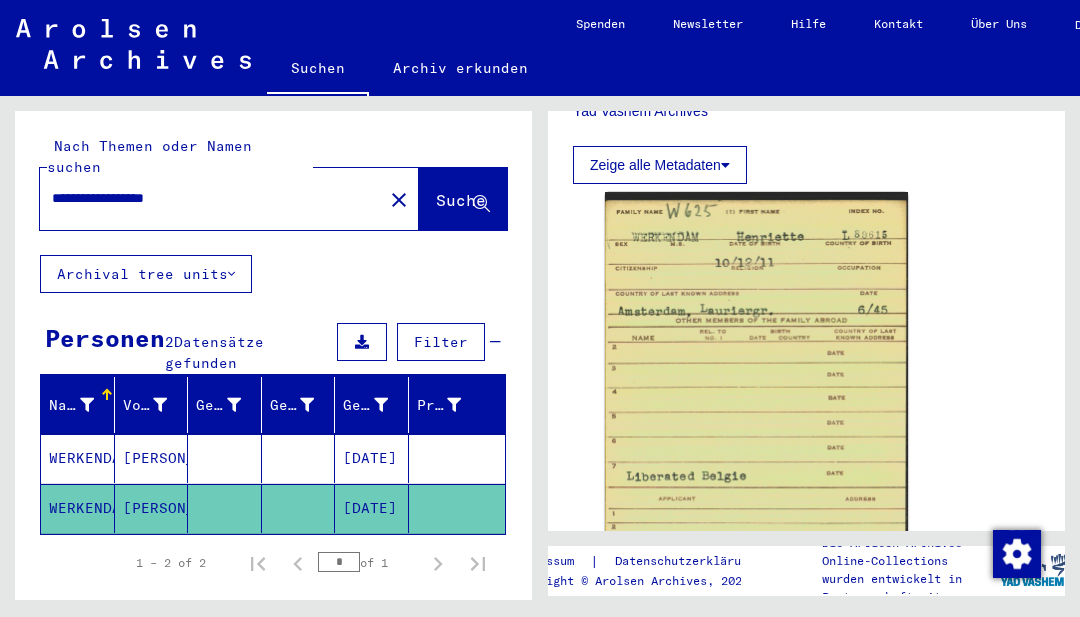 type on "**********" 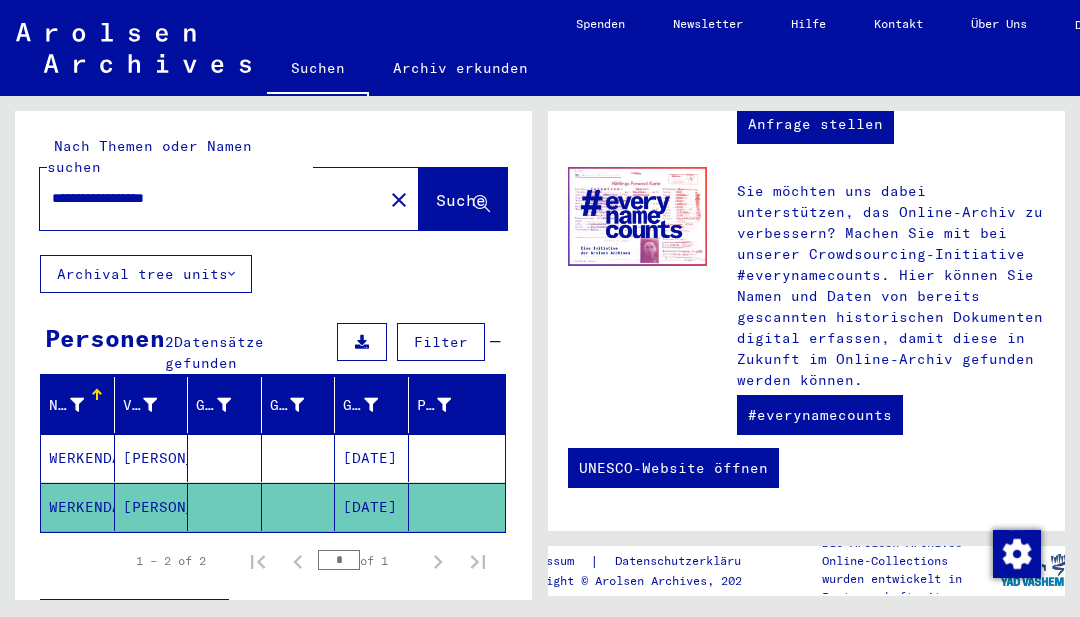 scroll, scrollTop: 0, scrollLeft: 0, axis: both 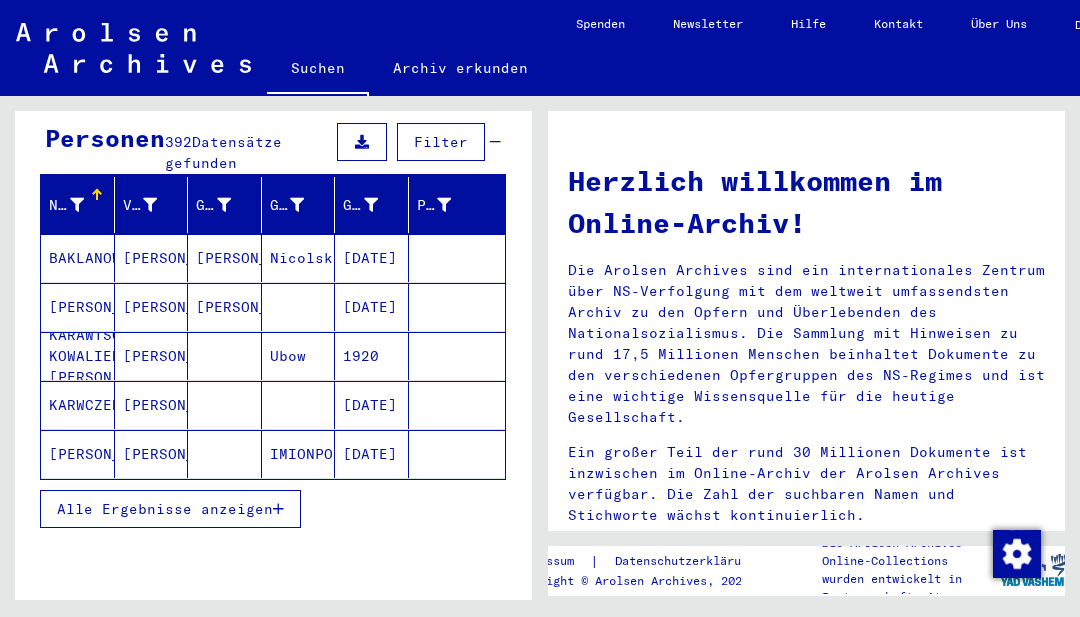 click on "[PERSON_NAME]" 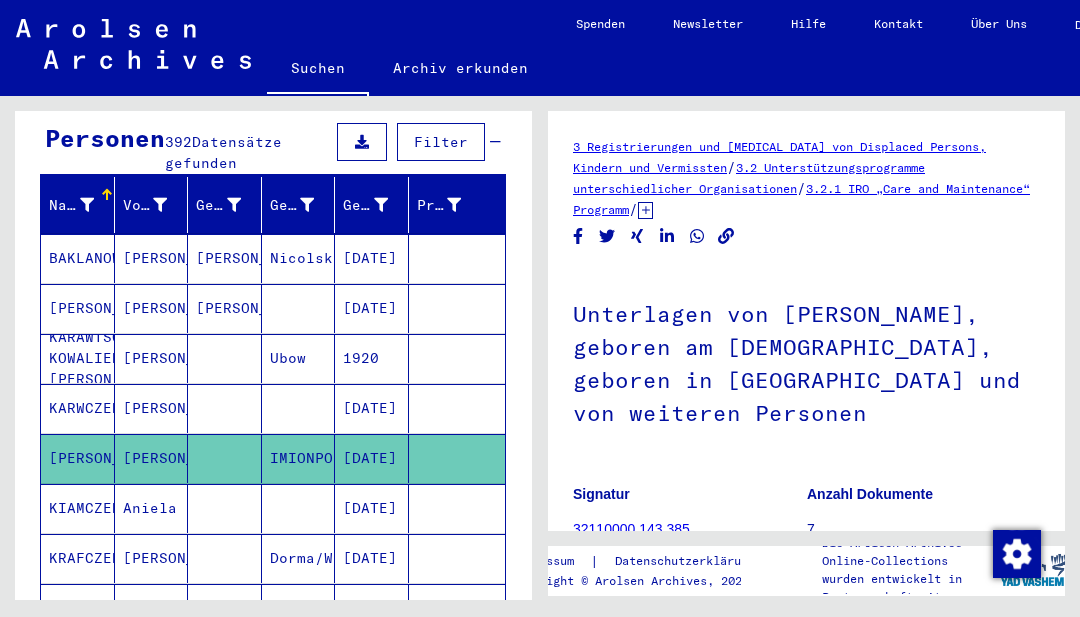 scroll, scrollTop: 0, scrollLeft: 0, axis: both 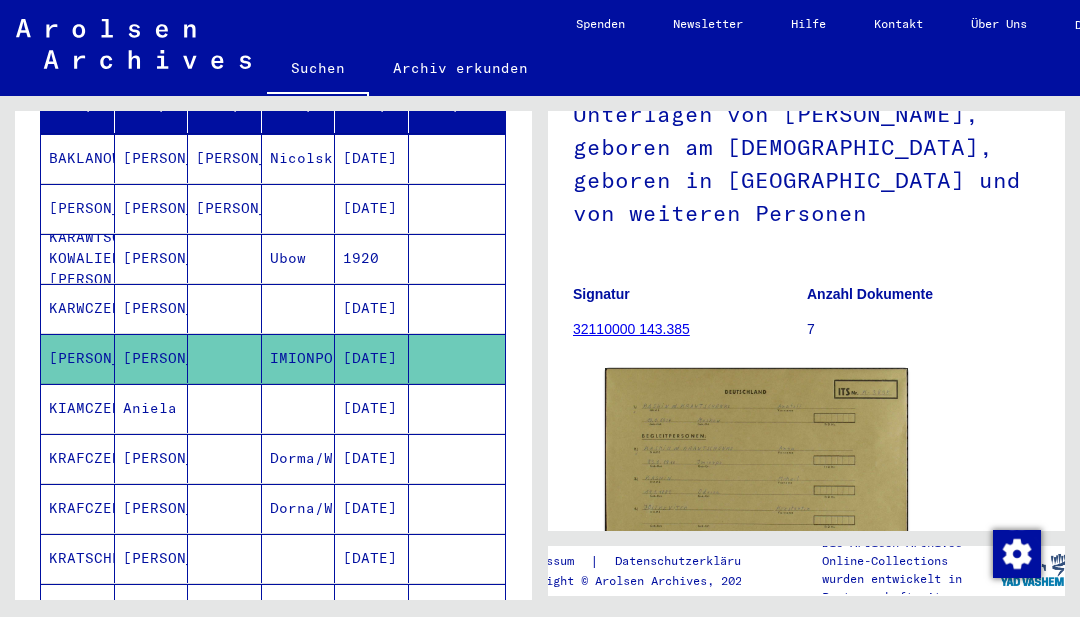 click on "Dorma/Watna" at bounding box center [299, 508] 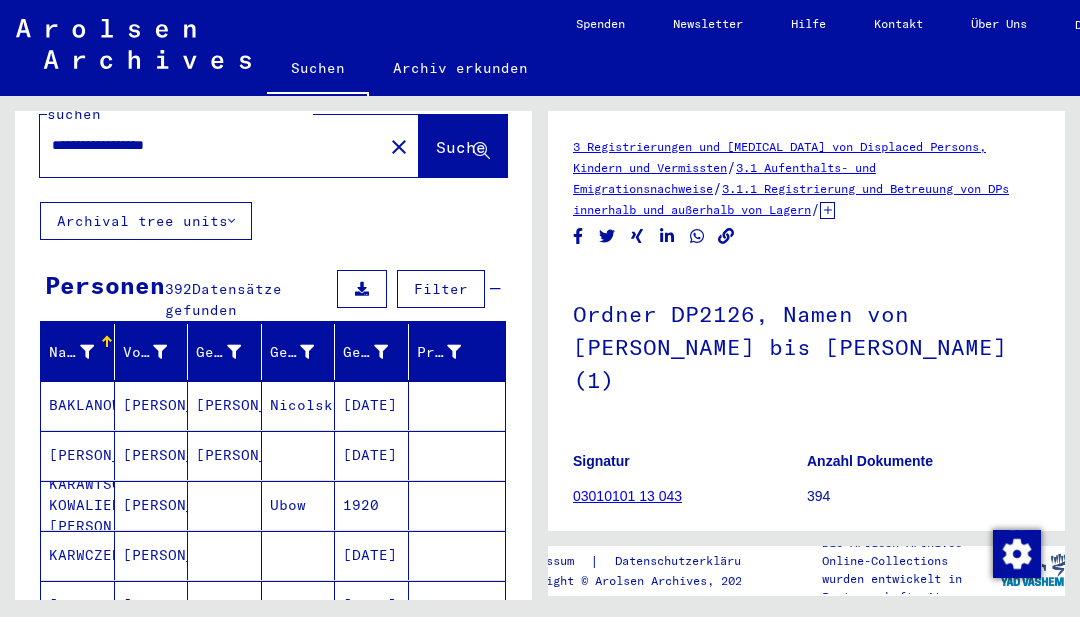 scroll, scrollTop: 0, scrollLeft: 0, axis: both 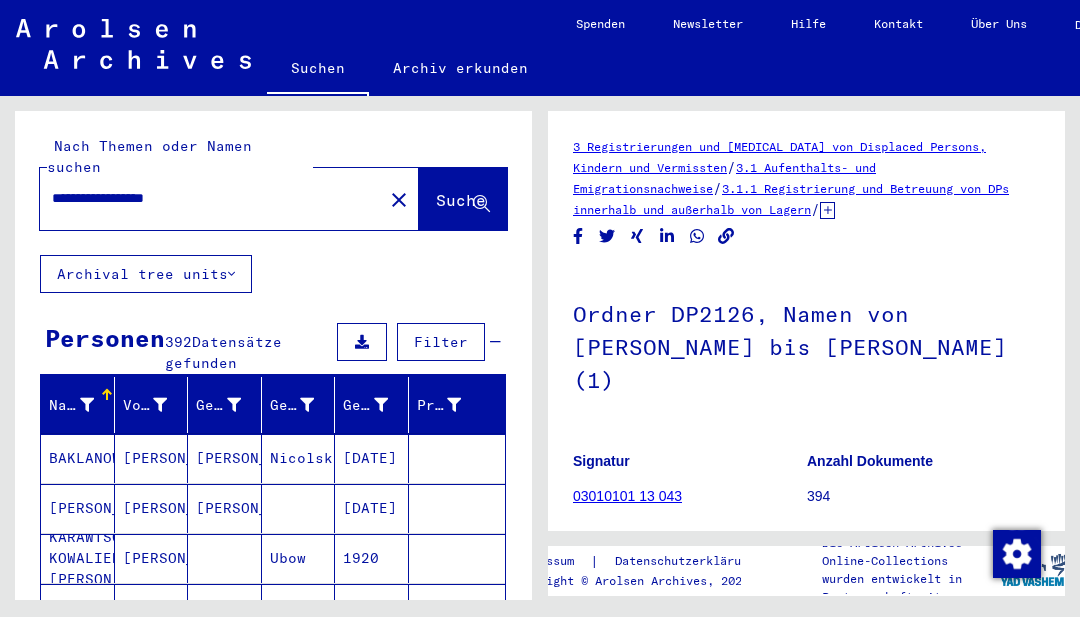 drag, startPoint x: 265, startPoint y: 177, endPoint x: -75, endPoint y: 192, distance: 340.33072 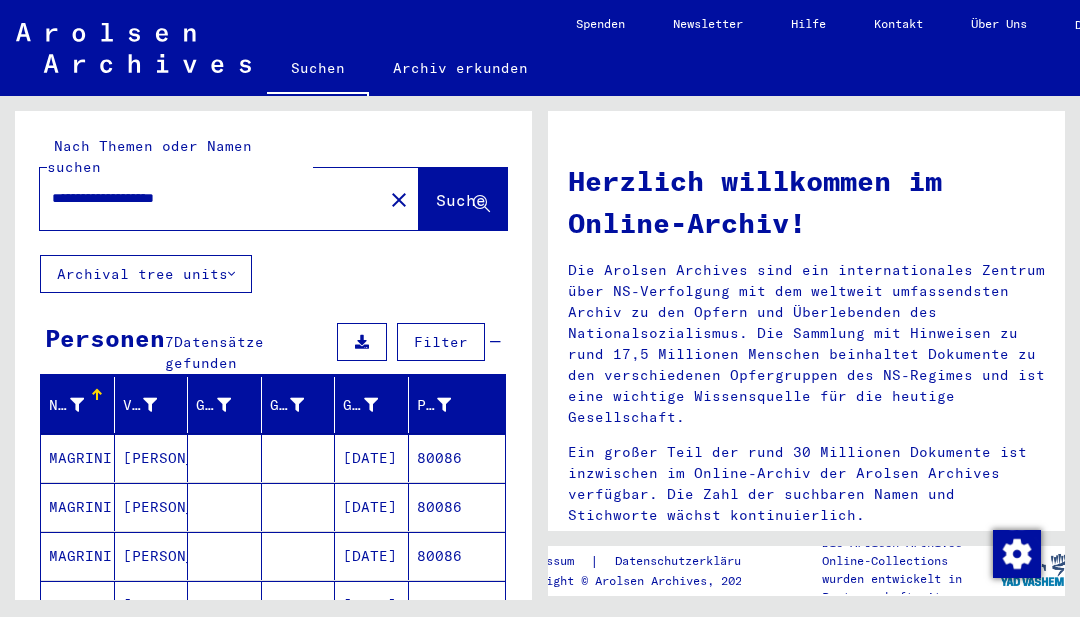 click on "[DATE]" at bounding box center (372, 507) 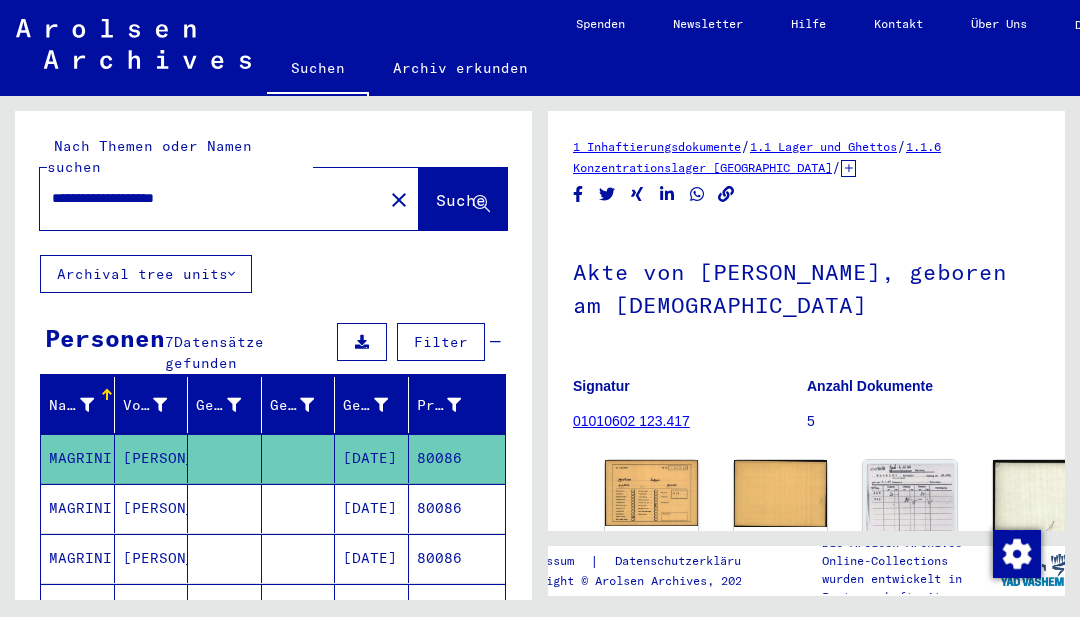 click on "[DATE]" at bounding box center [372, 558] 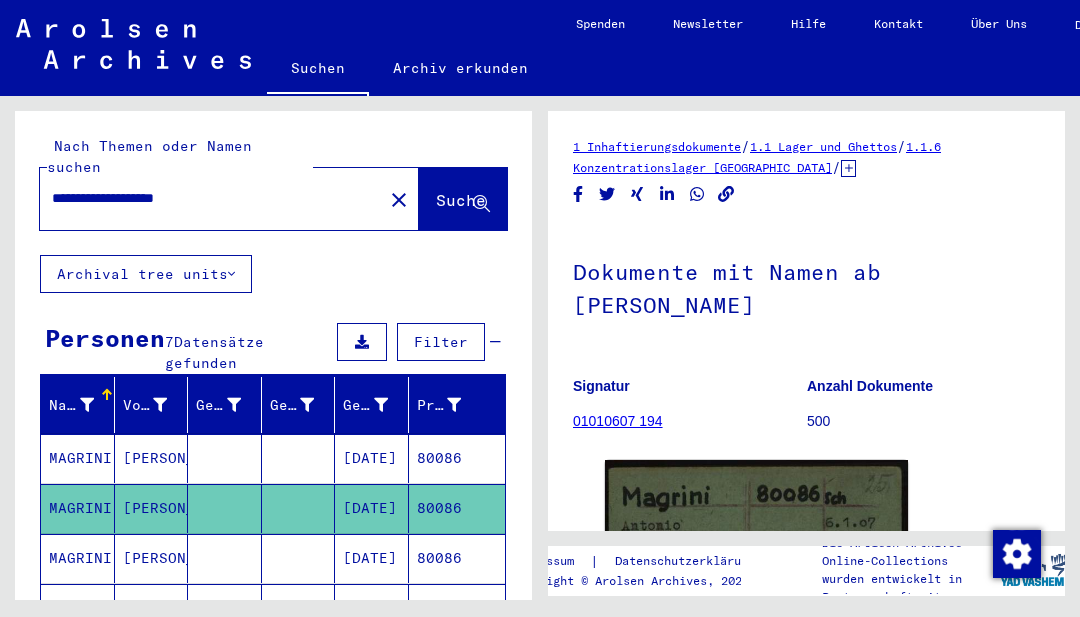 scroll, scrollTop: 200, scrollLeft: 0, axis: vertical 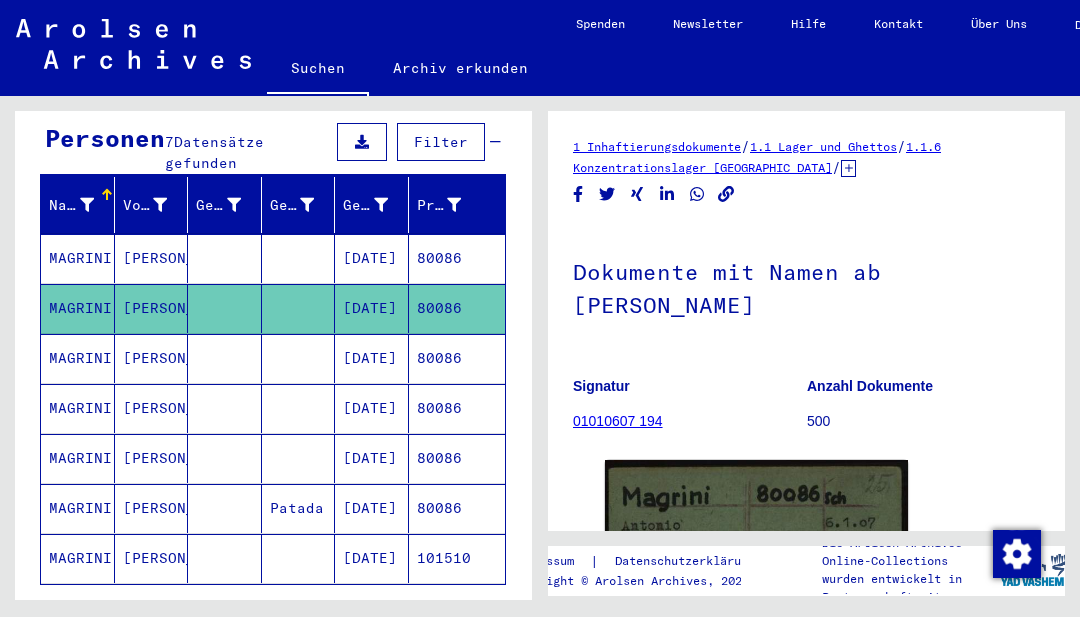 click on "[DATE]" at bounding box center (372, 408) 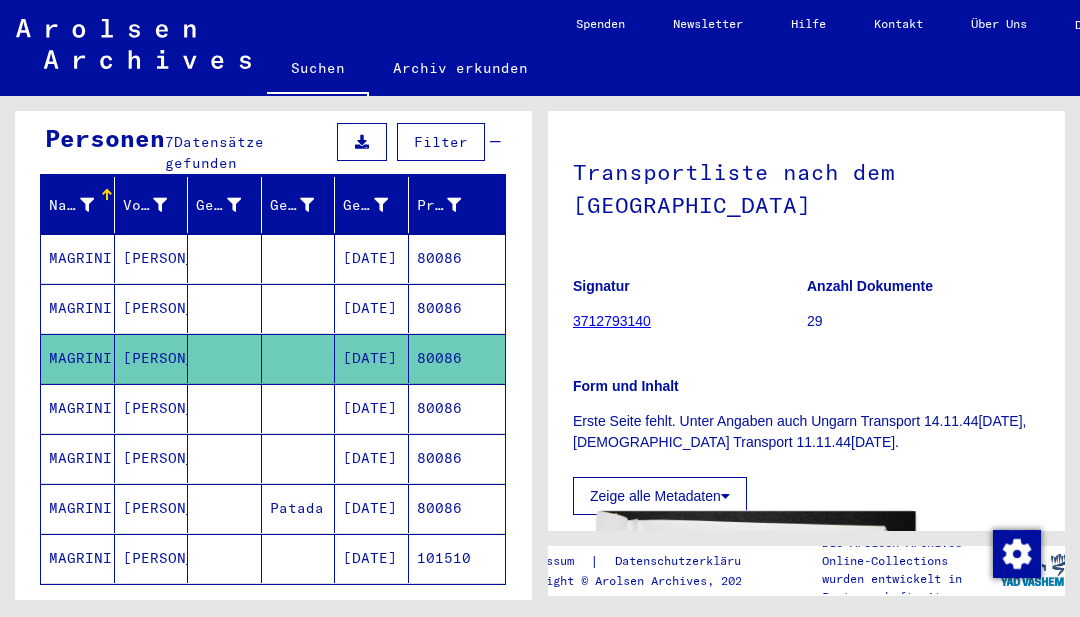 scroll, scrollTop: 0, scrollLeft: 0, axis: both 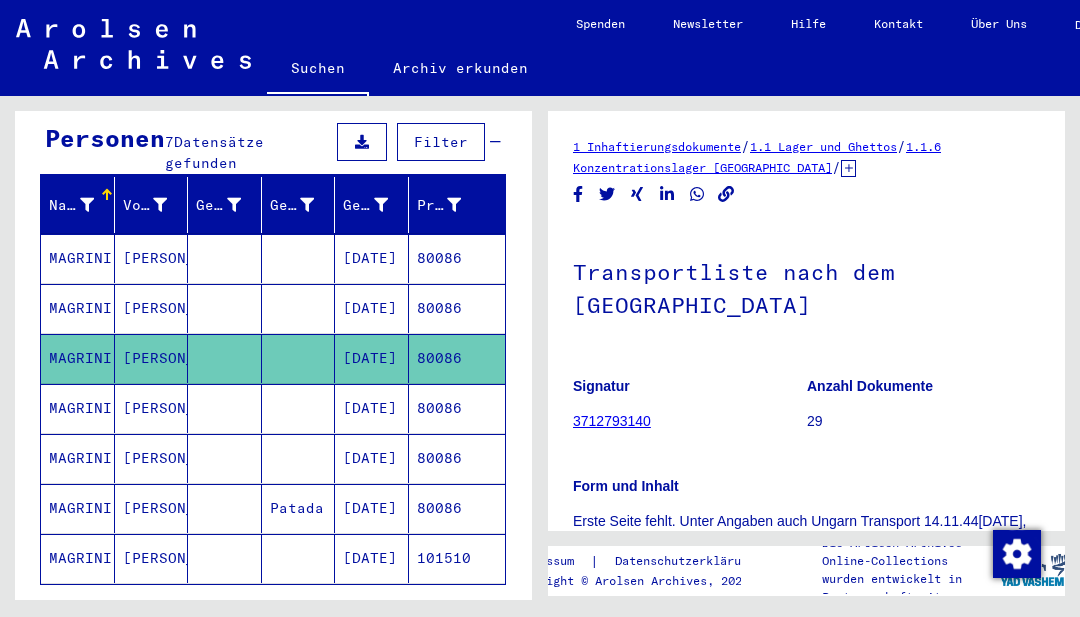 click on "[DATE]" at bounding box center (372, 458) 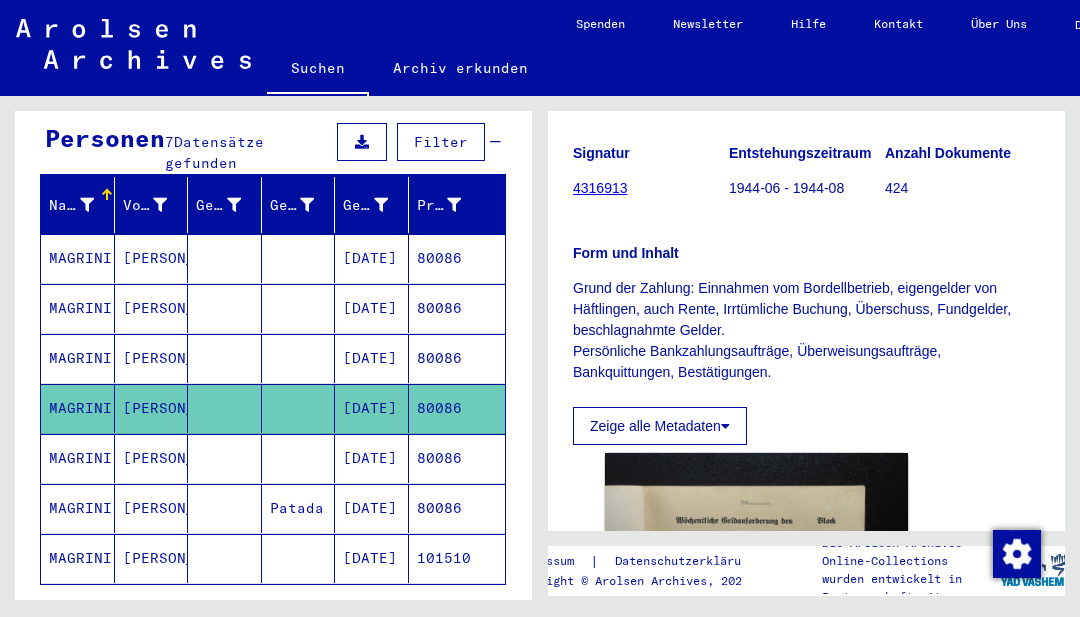 scroll, scrollTop: 500, scrollLeft: 0, axis: vertical 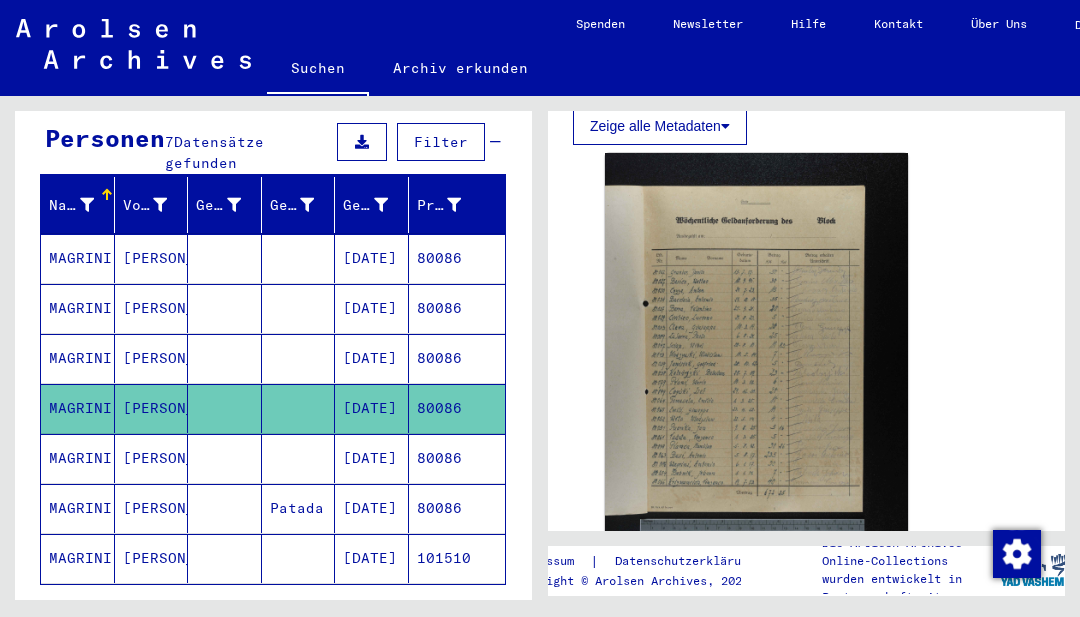 click on "[DATE]" at bounding box center (372, 508) 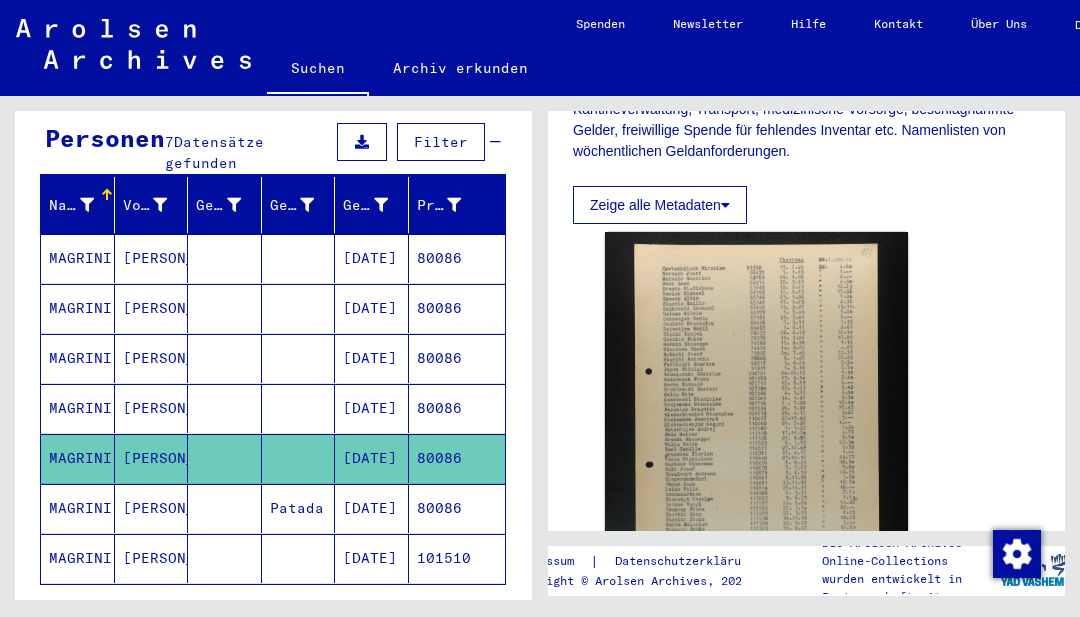 scroll, scrollTop: 600, scrollLeft: 0, axis: vertical 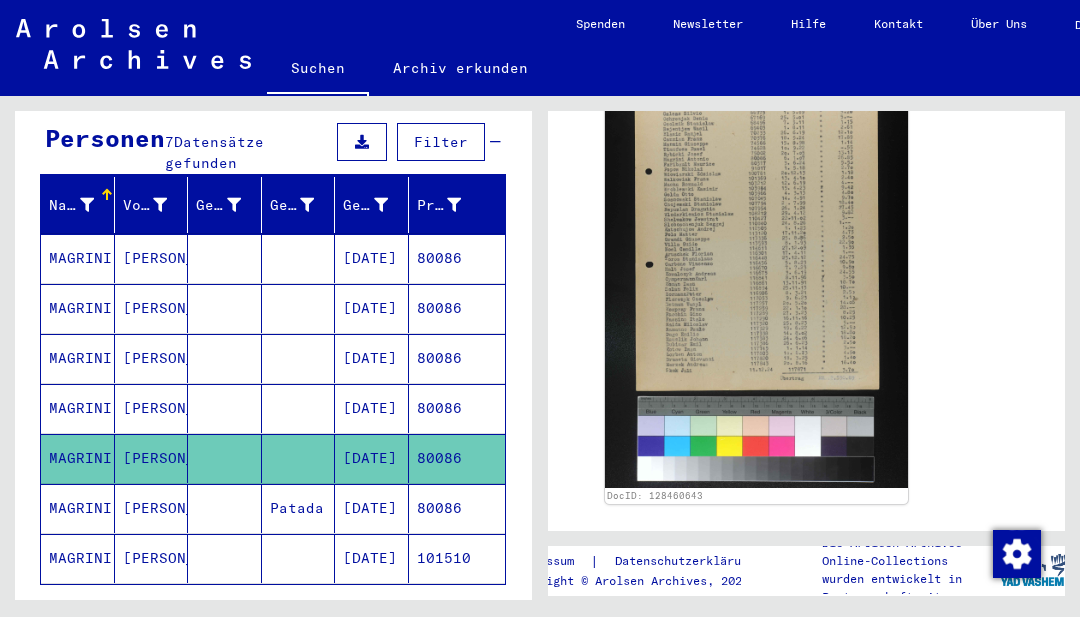 click on "[DATE]" at bounding box center [372, 558] 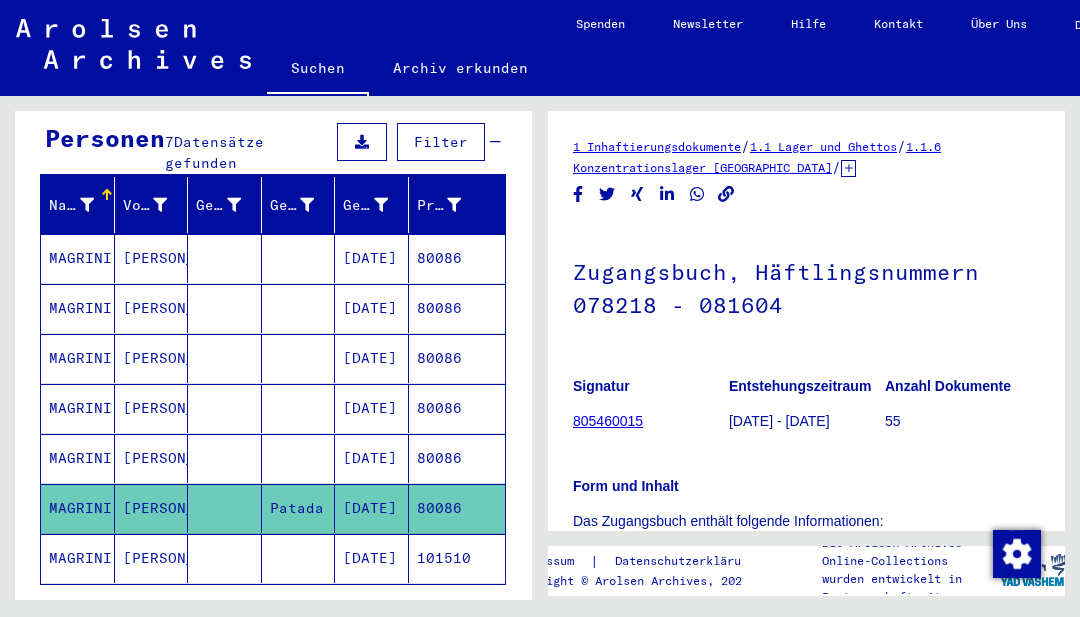 scroll, scrollTop: 300, scrollLeft: 0, axis: vertical 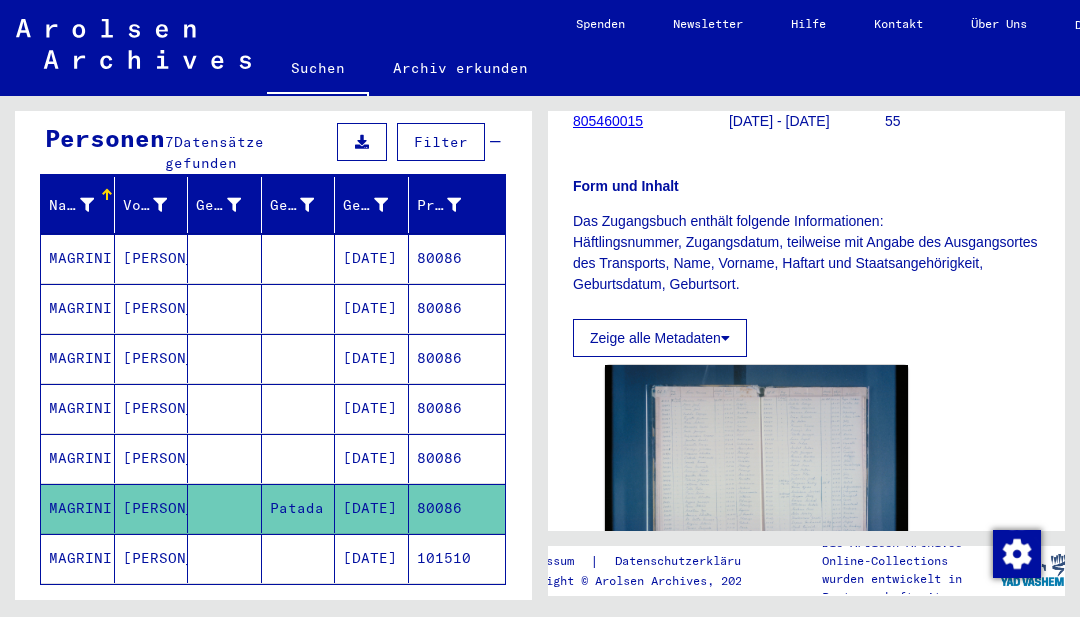 click on "[DATE]" 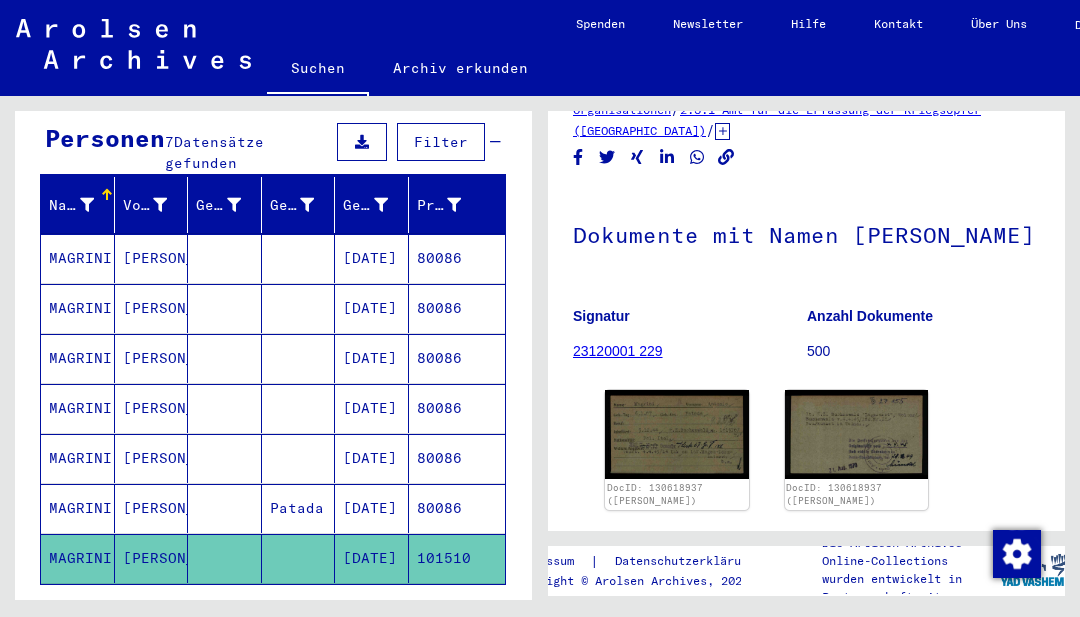 scroll, scrollTop: 268, scrollLeft: 0, axis: vertical 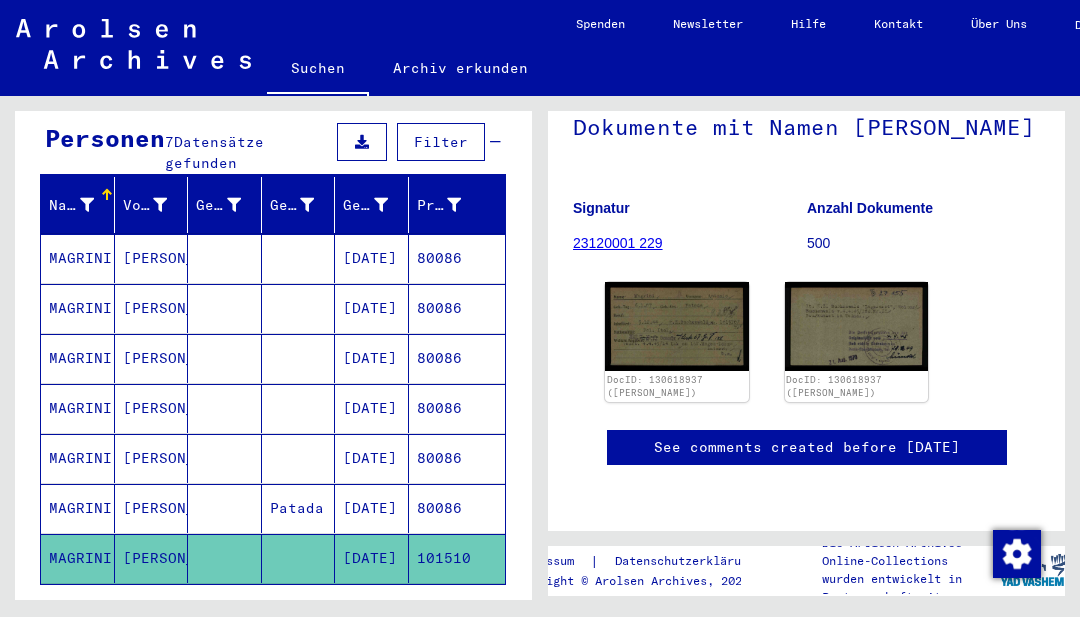 click on "80086" at bounding box center [457, 458] 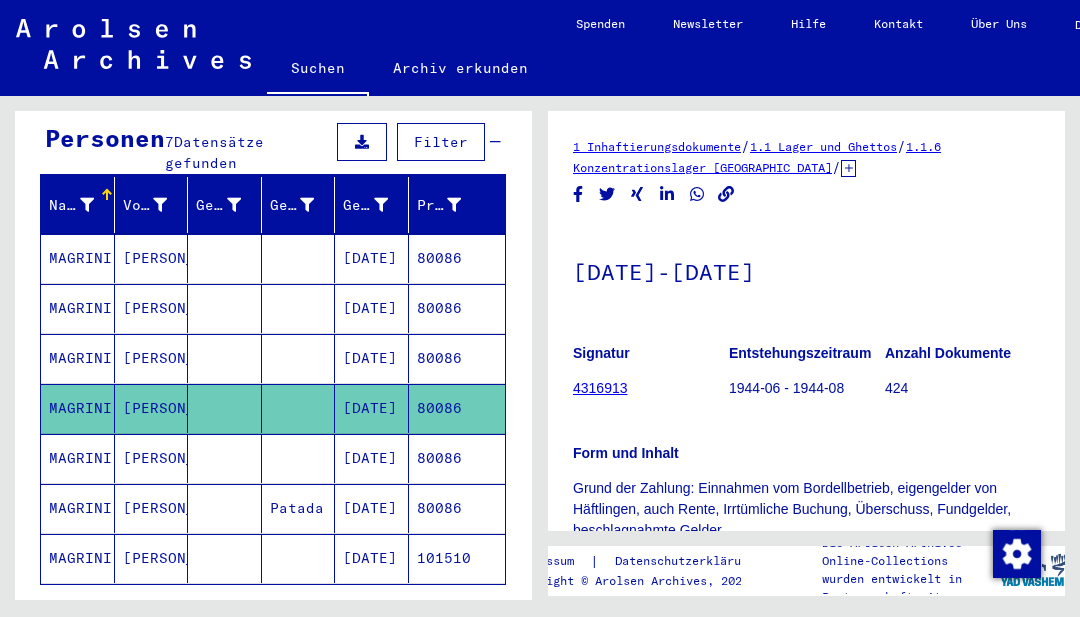 scroll, scrollTop: 300, scrollLeft: 0, axis: vertical 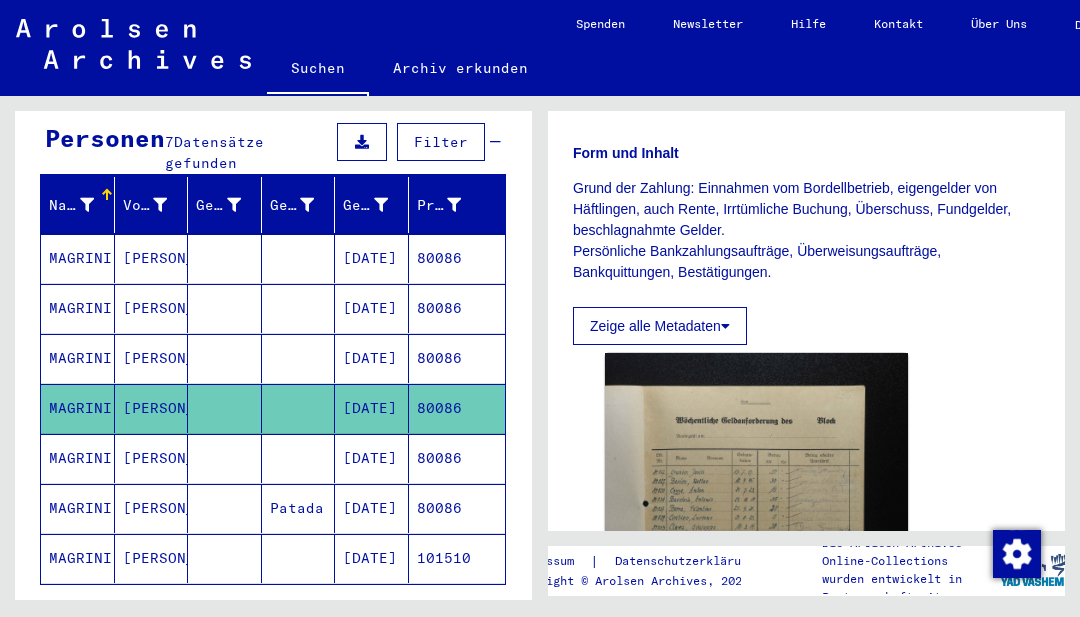 click on "80086" at bounding box center (457, 408) 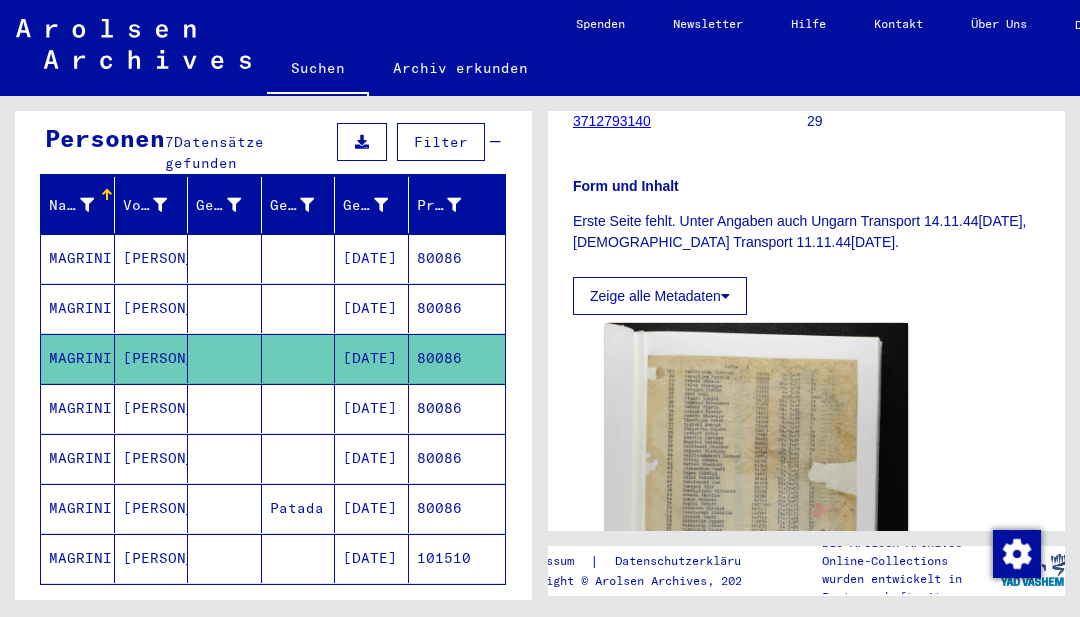 scroll, scrollTop: 400, scrollLeft: 0, axis: vertical 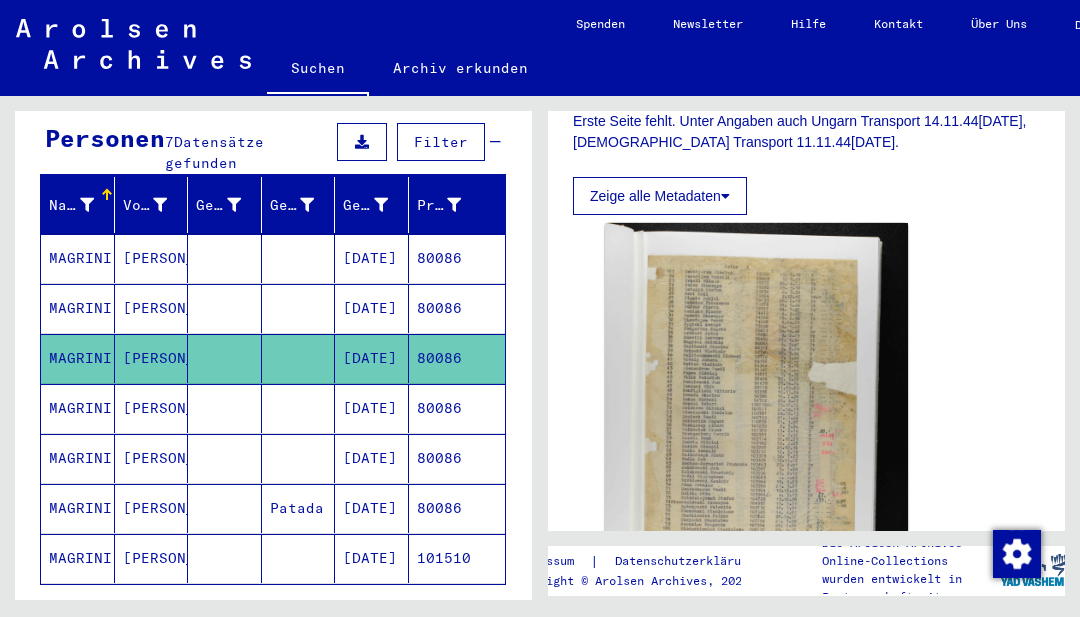 click on "80086" at bounding box center [457, 458] 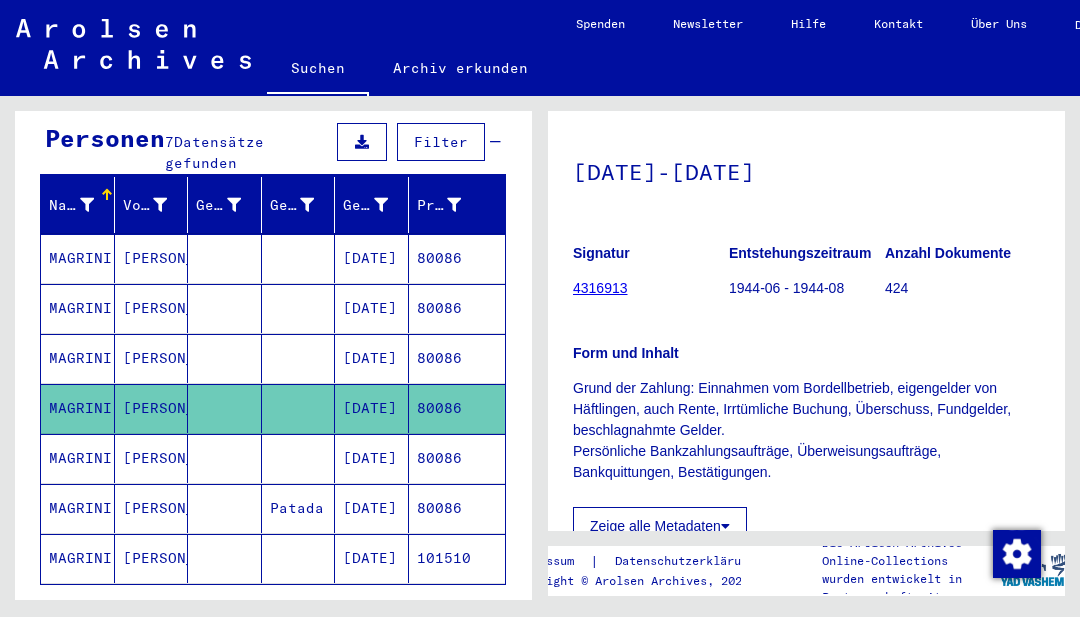 scroll, scrollTop: 300, scrollLeft: 0, axis: vertical 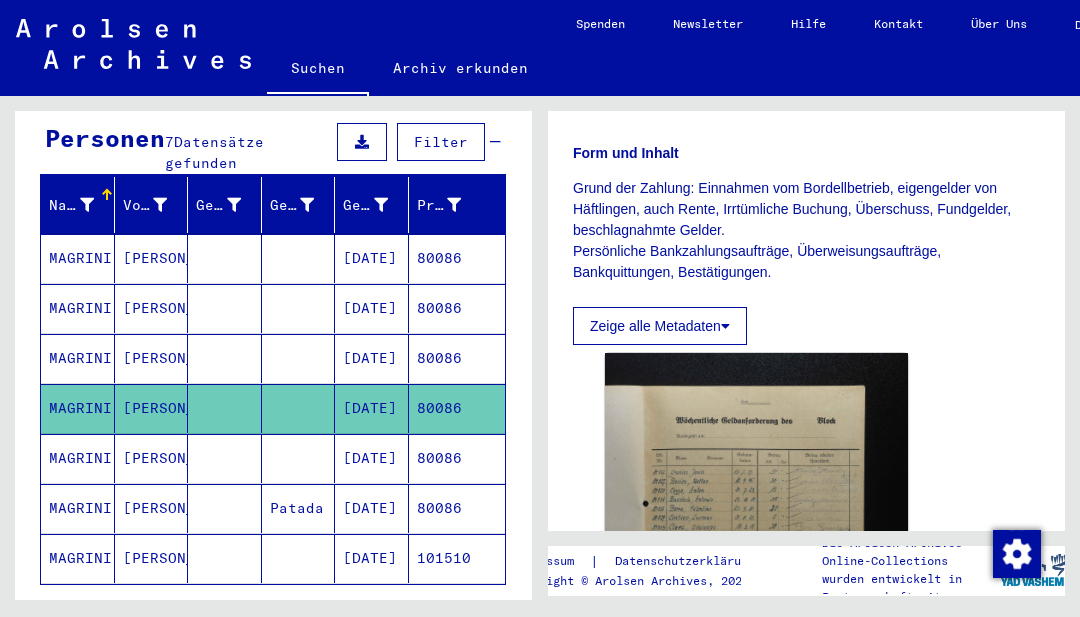 click on "[DATE]" at bounding box center [372, 508] 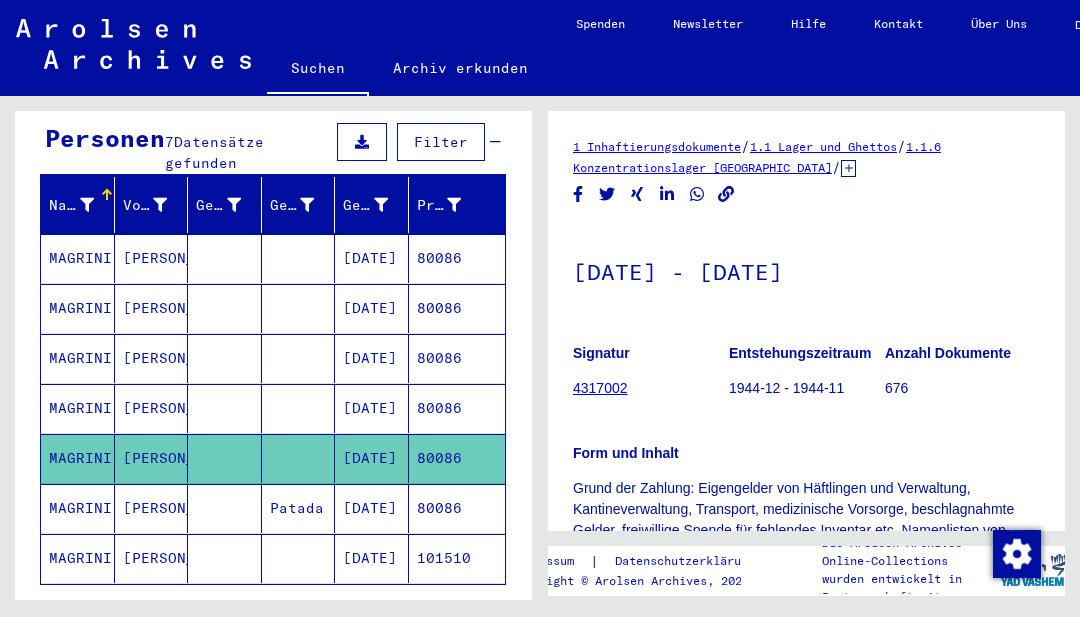 click 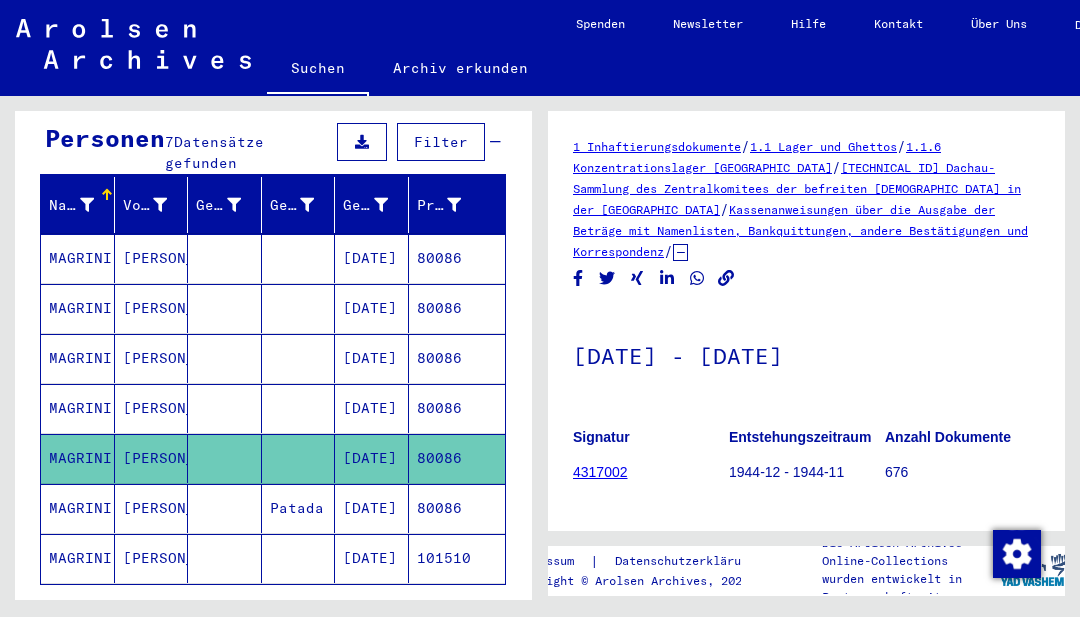scroll, scrollTop: 300, scrollLeft: 0, axis: vertical 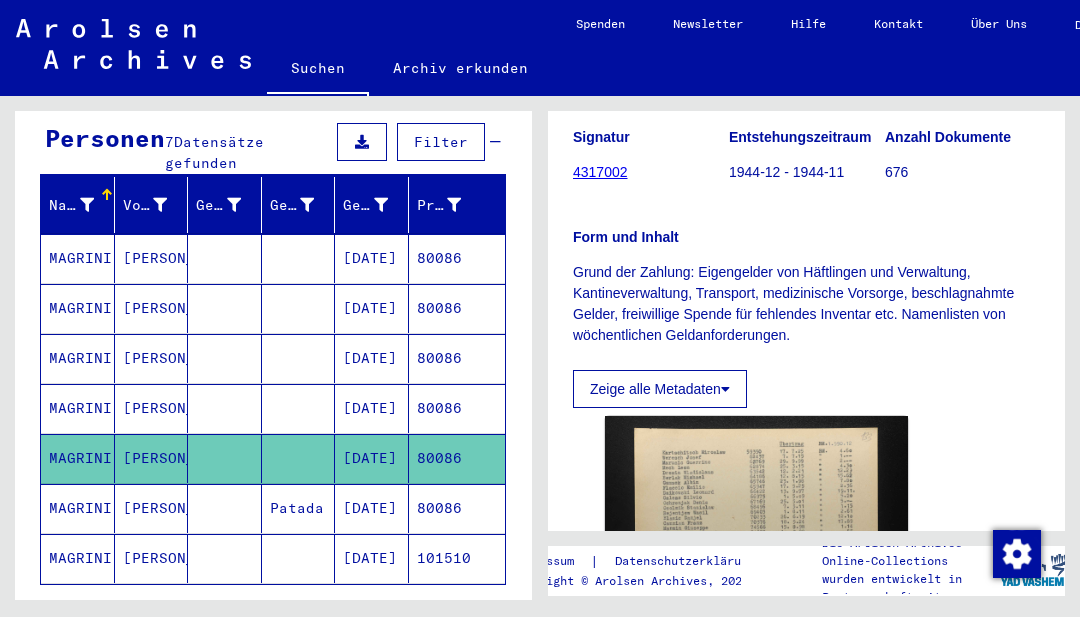click on "80086" at bounding box center [457, 558] 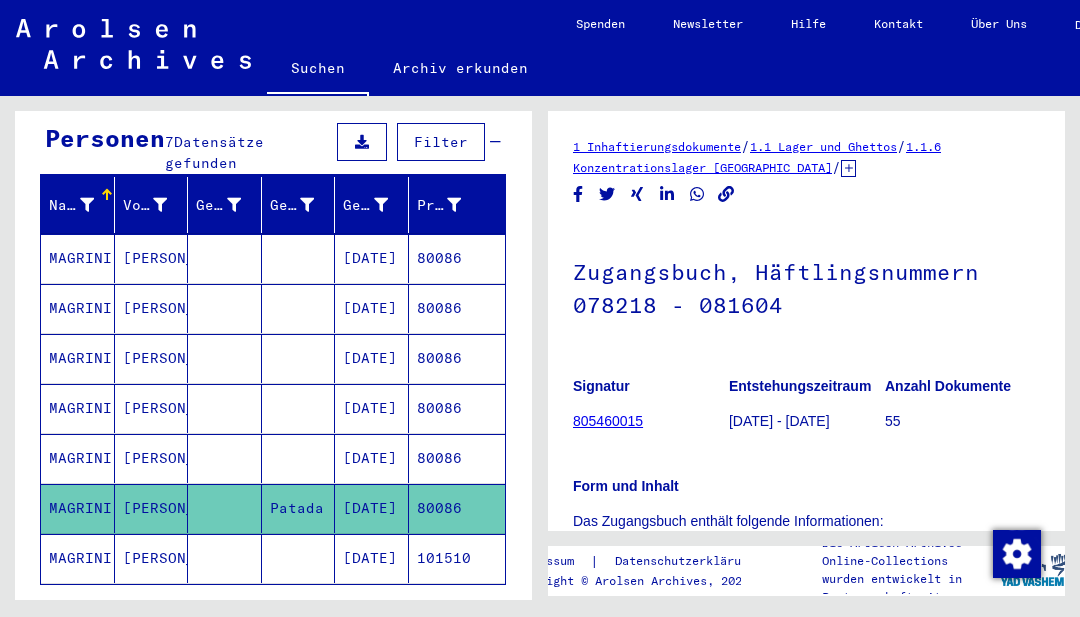 scroll, scrollTop: 300, scrollLeft: 0, axis: vertical 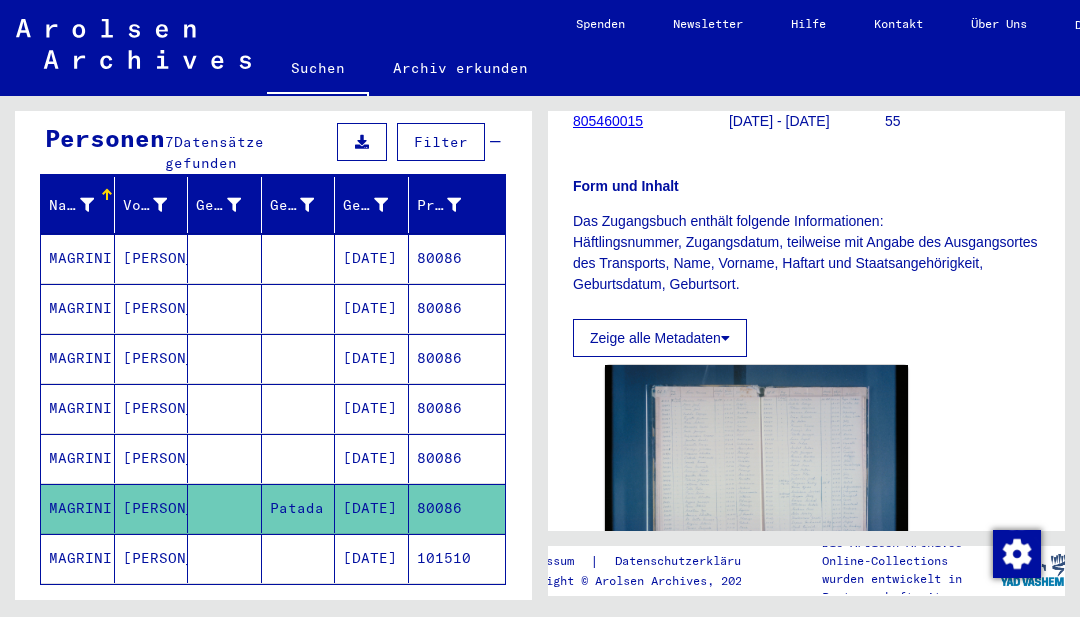 click on "101510" 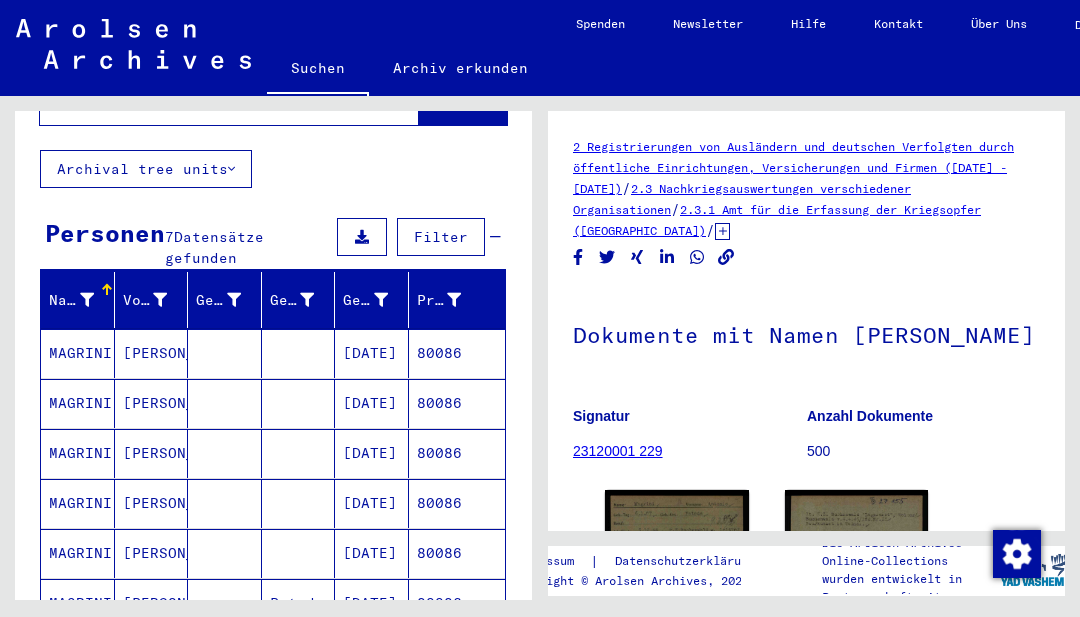 scroll, scrollTop: 0, scrollLeft: 0, axis: both 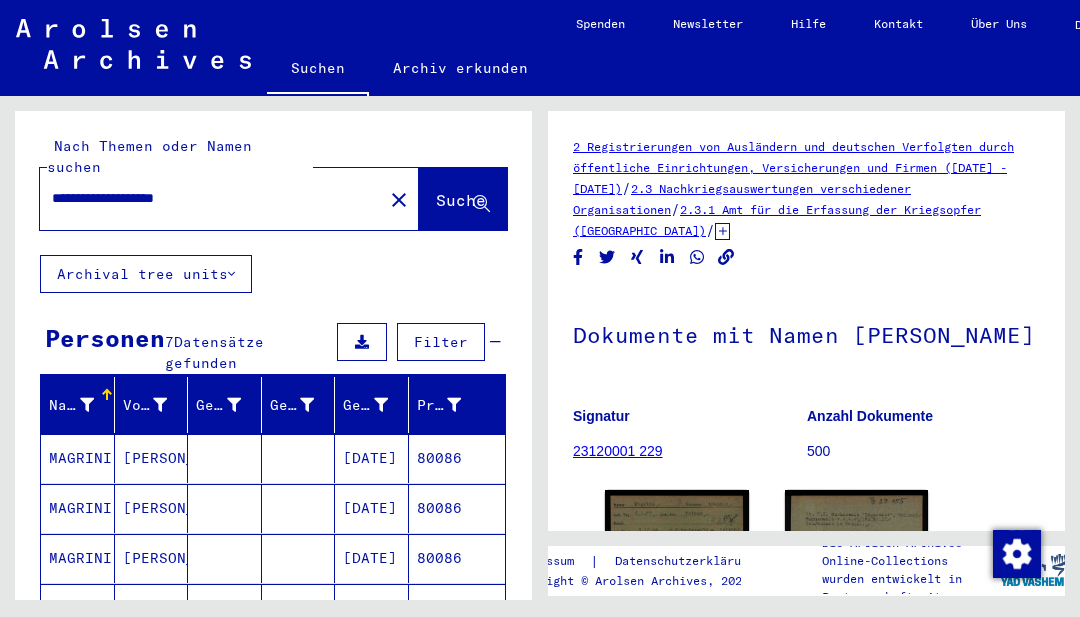 drag, startPoint x: 244, startPoint y: 171, endPoint x: -41, endPoint y: 194, distance: 285.92657 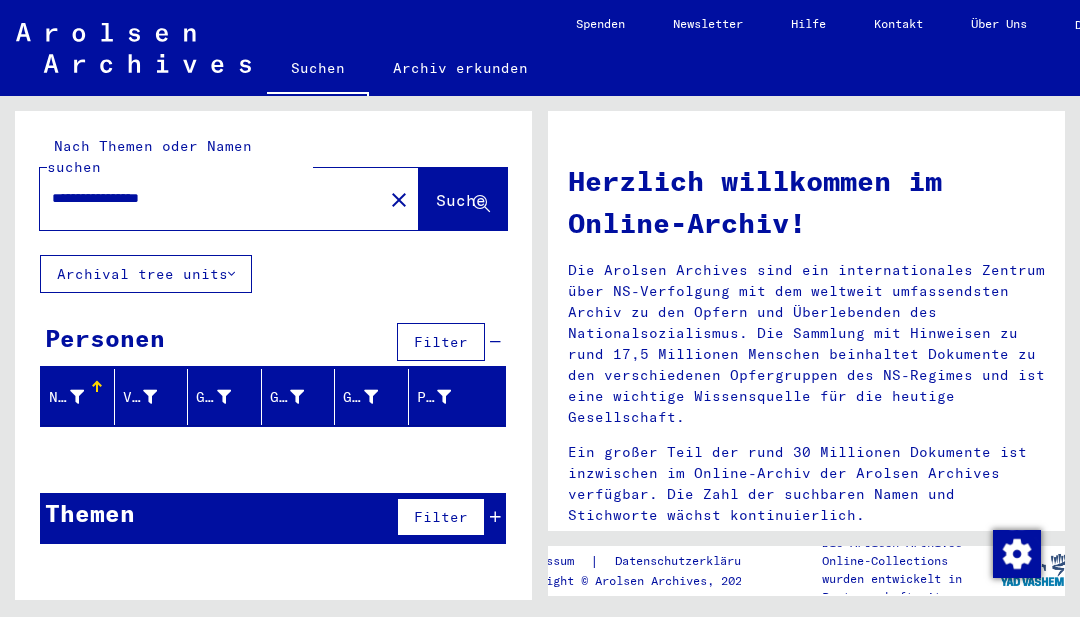 type on "**********" 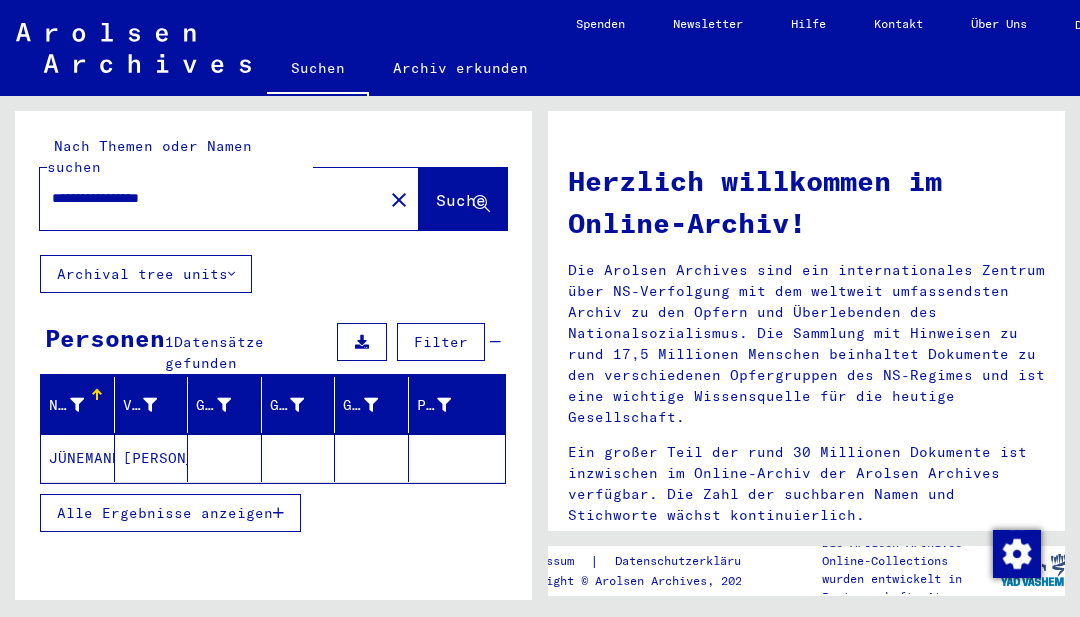 click 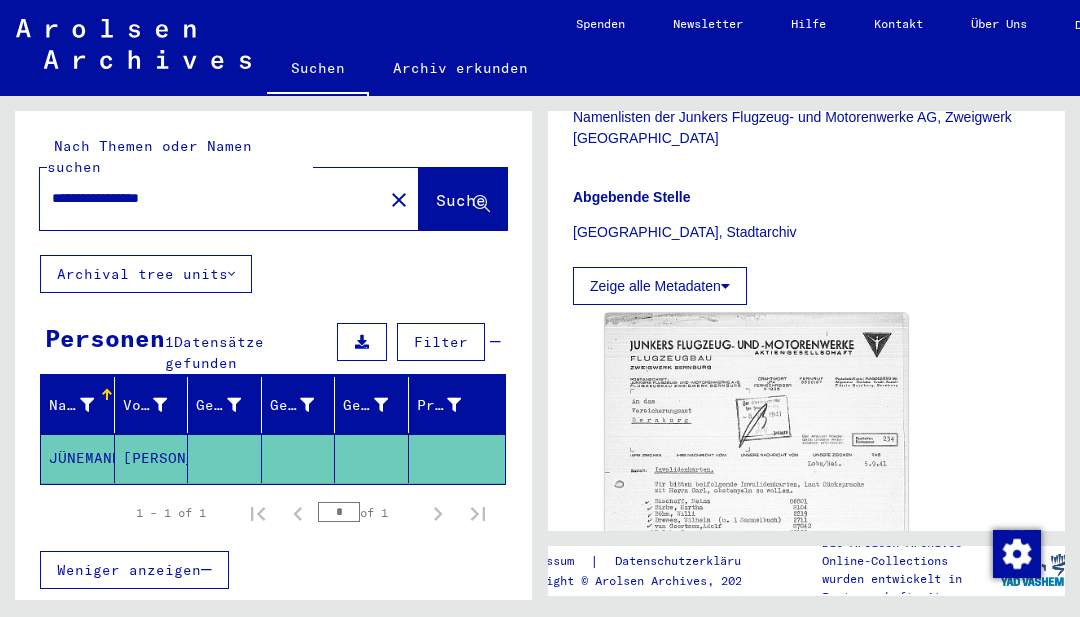 scroll, scrollTop: 600, scrollLeft: 0, axis: vertical 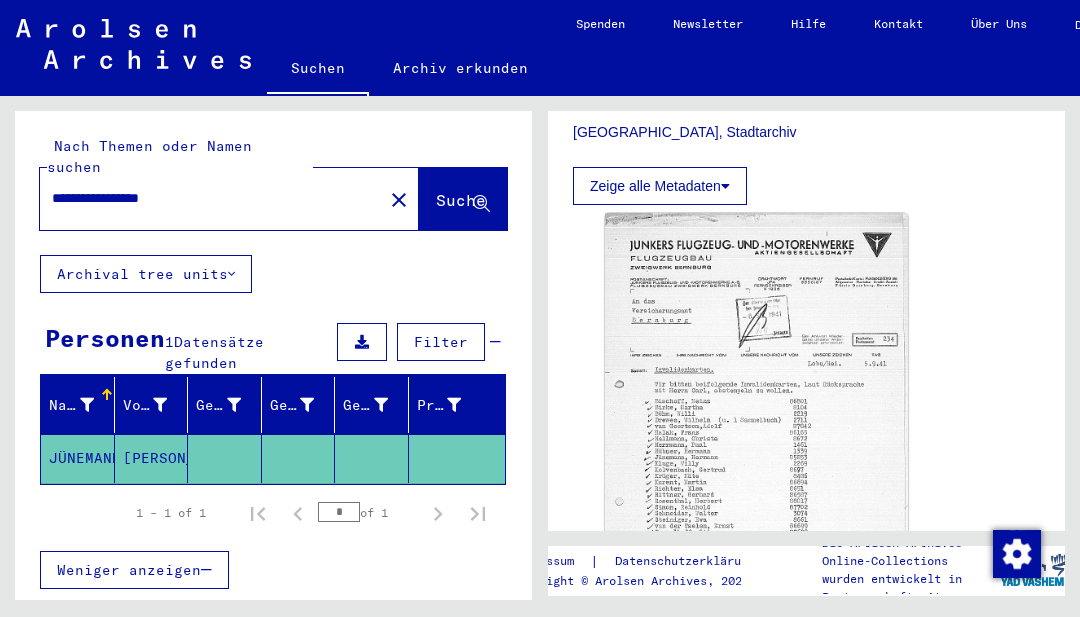 click 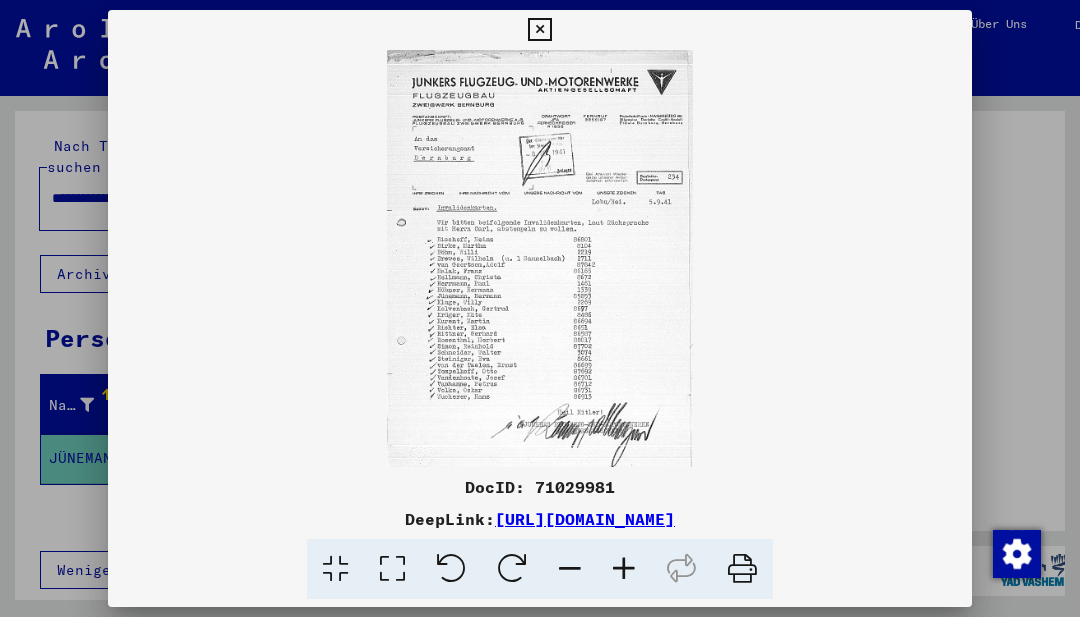 click at bounding box center (624, 569) 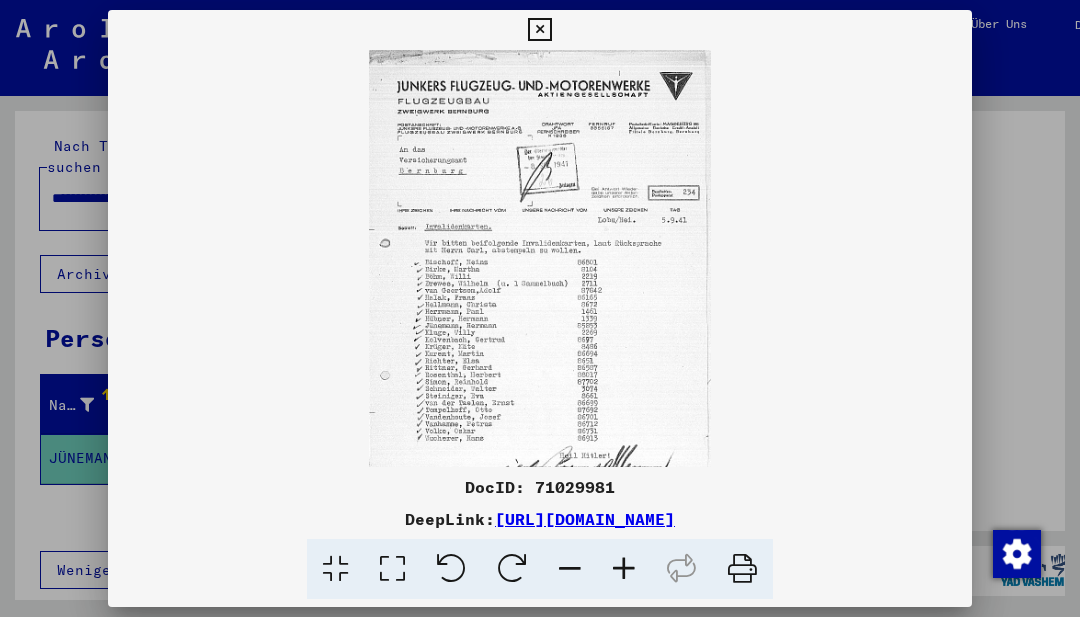 click at bounding box center (624, 569) 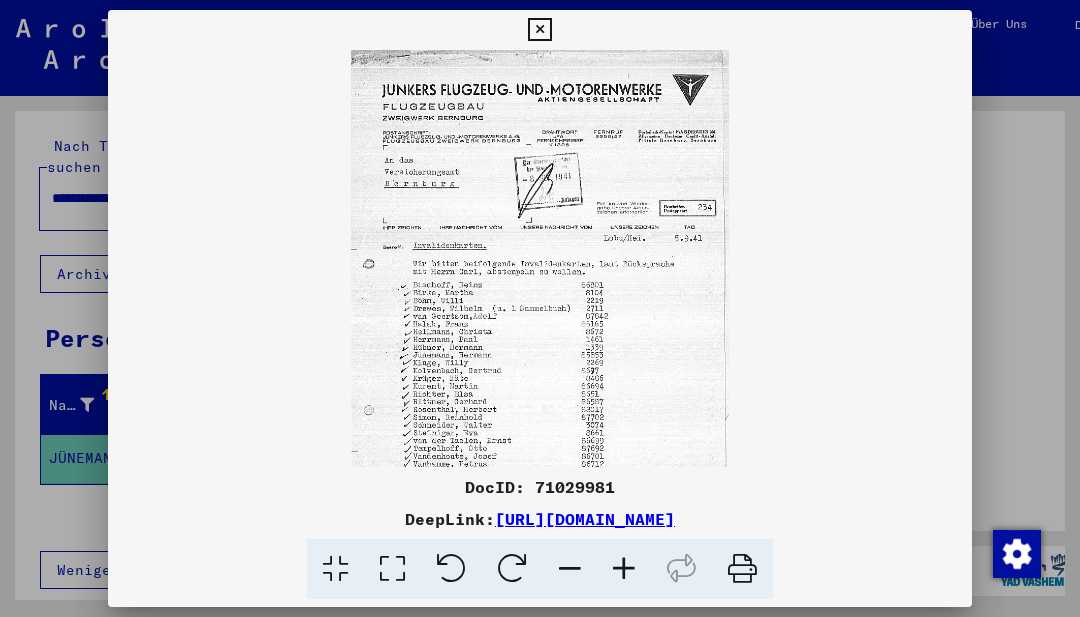 click at bounding box center [624, 569] 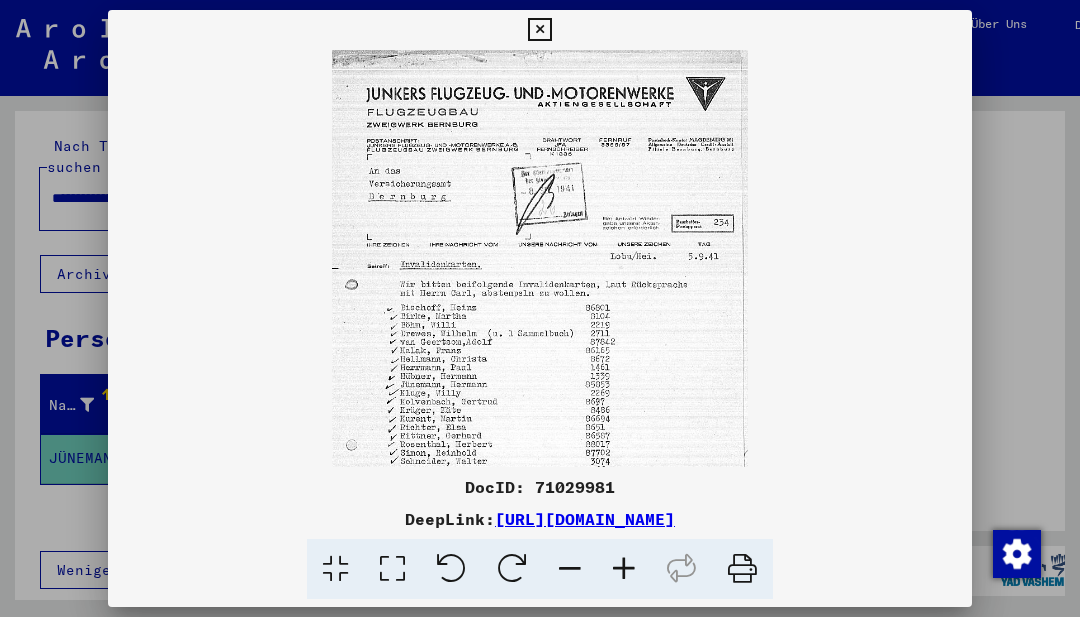 click at bounding box center (624, 569) 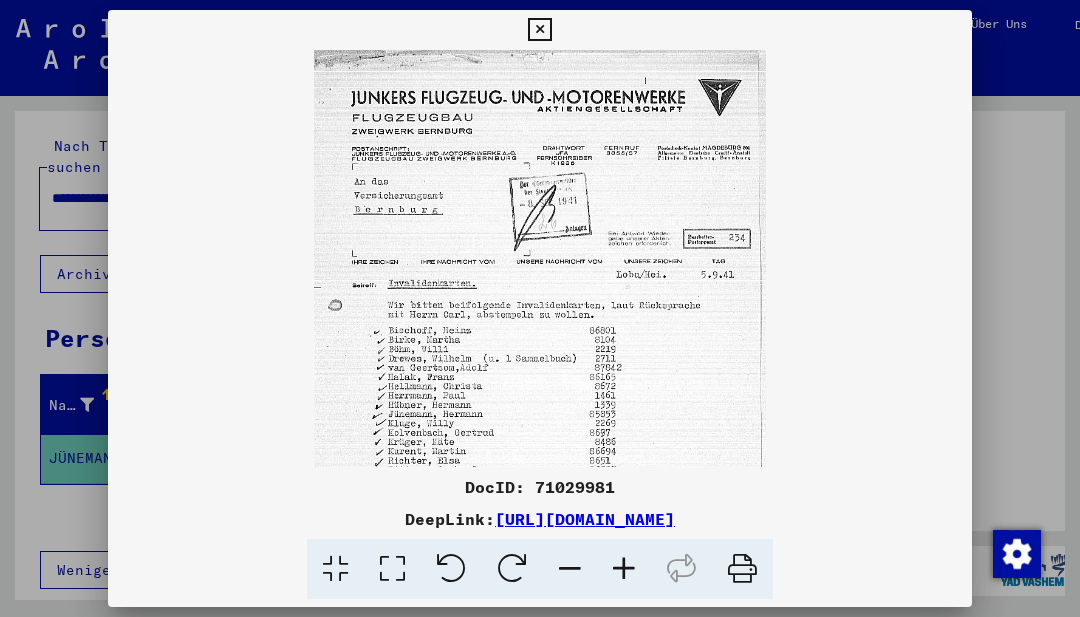 click at bounding box center [624, 569] 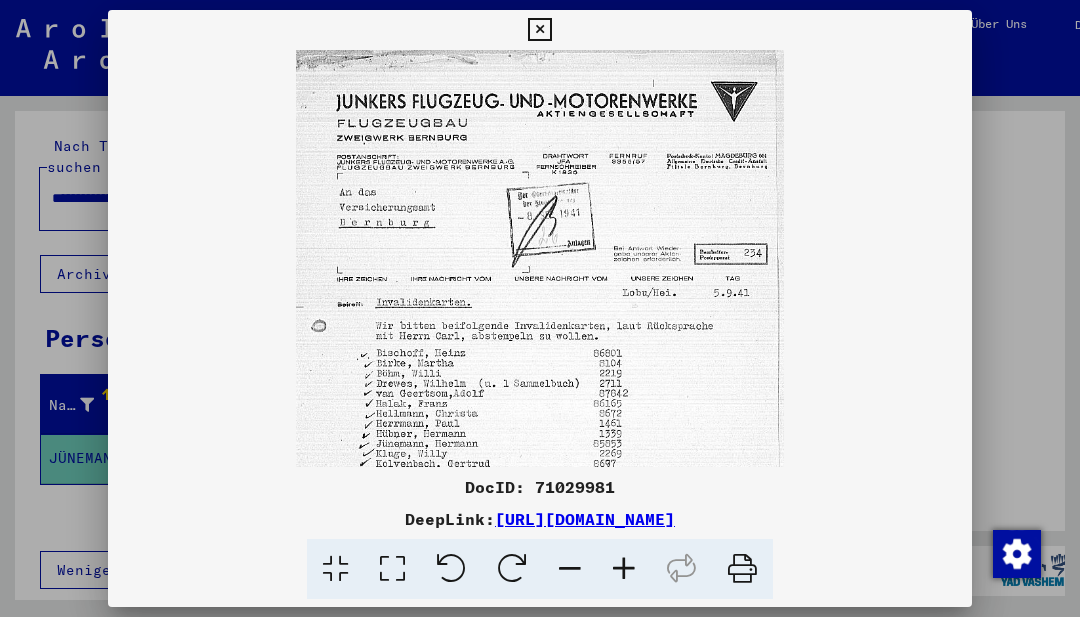 click at bounding box center (624, 569) 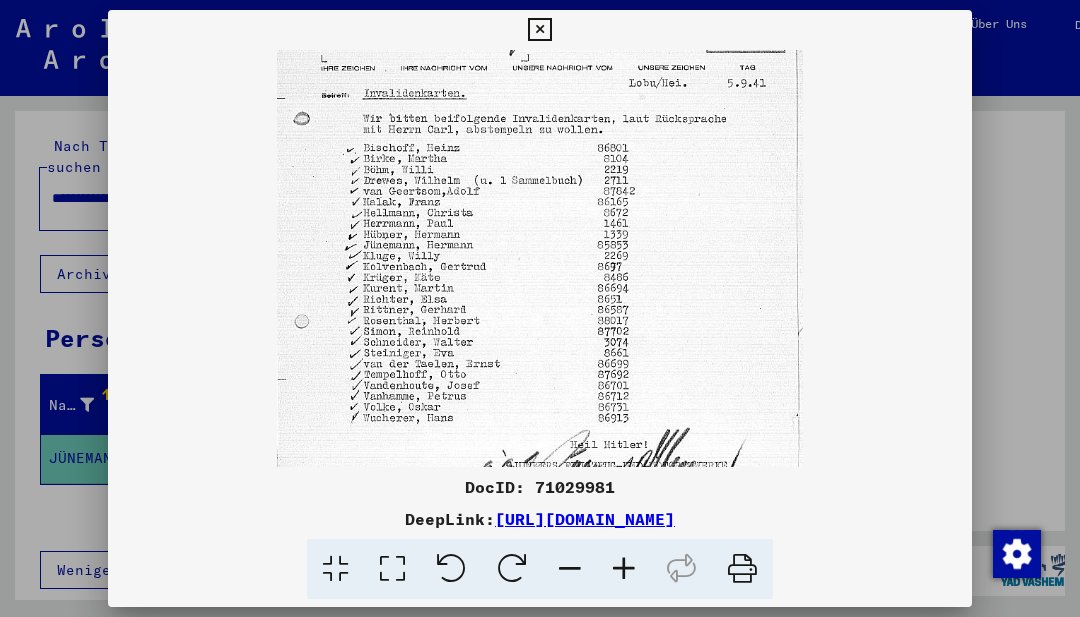 scroll, scrollTop: 252, scrollLeft: 0, axis: vertical 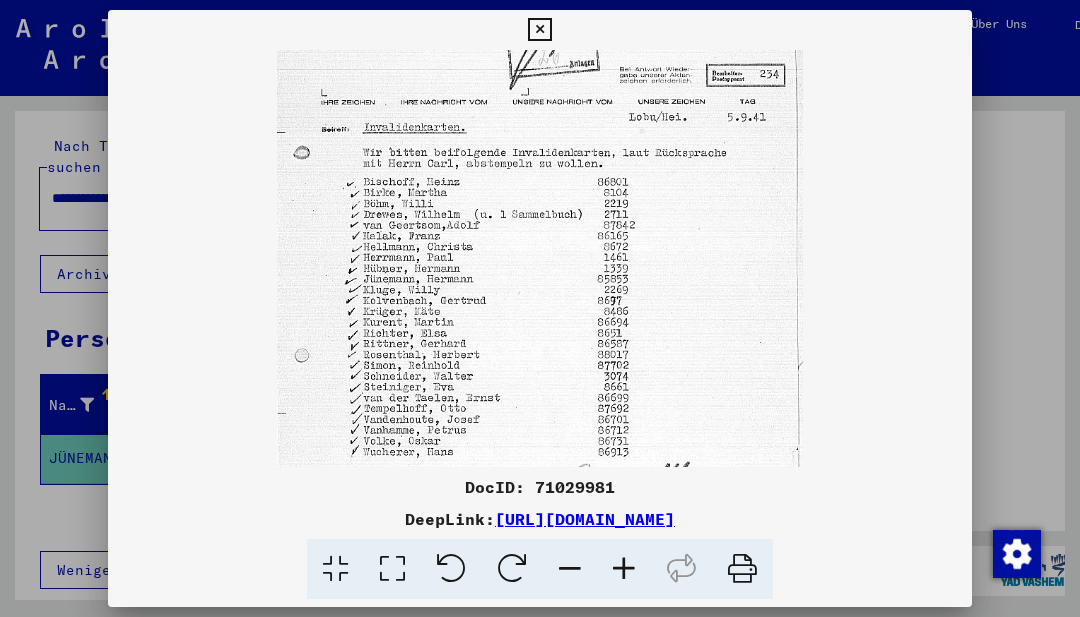 drag, startPoint x: 680, startPoint y: 404, endPoint x: 648, endPoint y: 264, distance: 143.61058 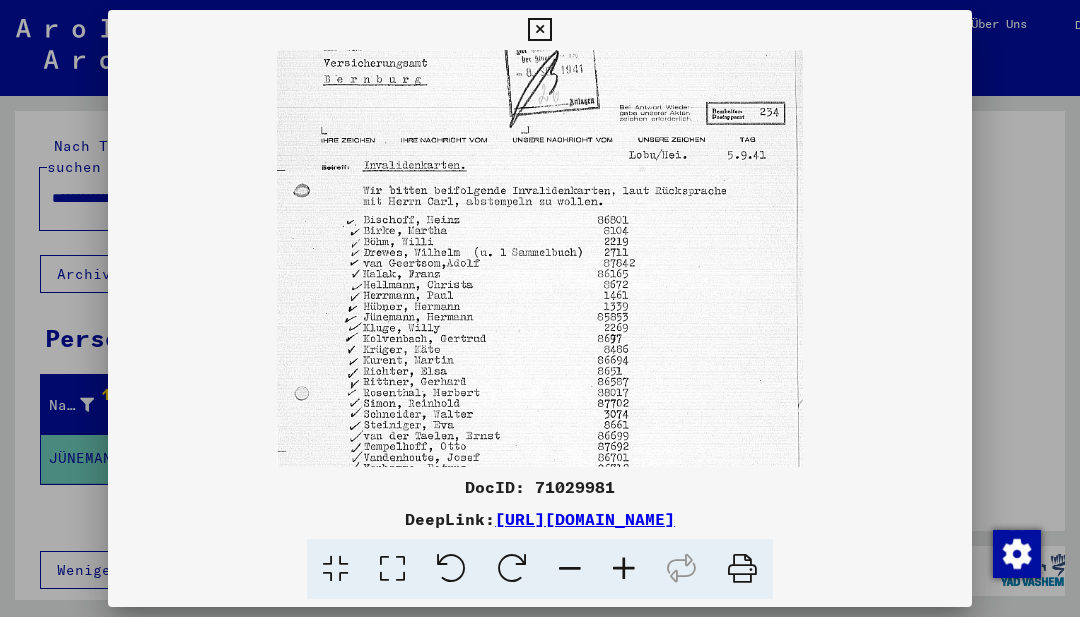 click at bounding box center (539, 30) 